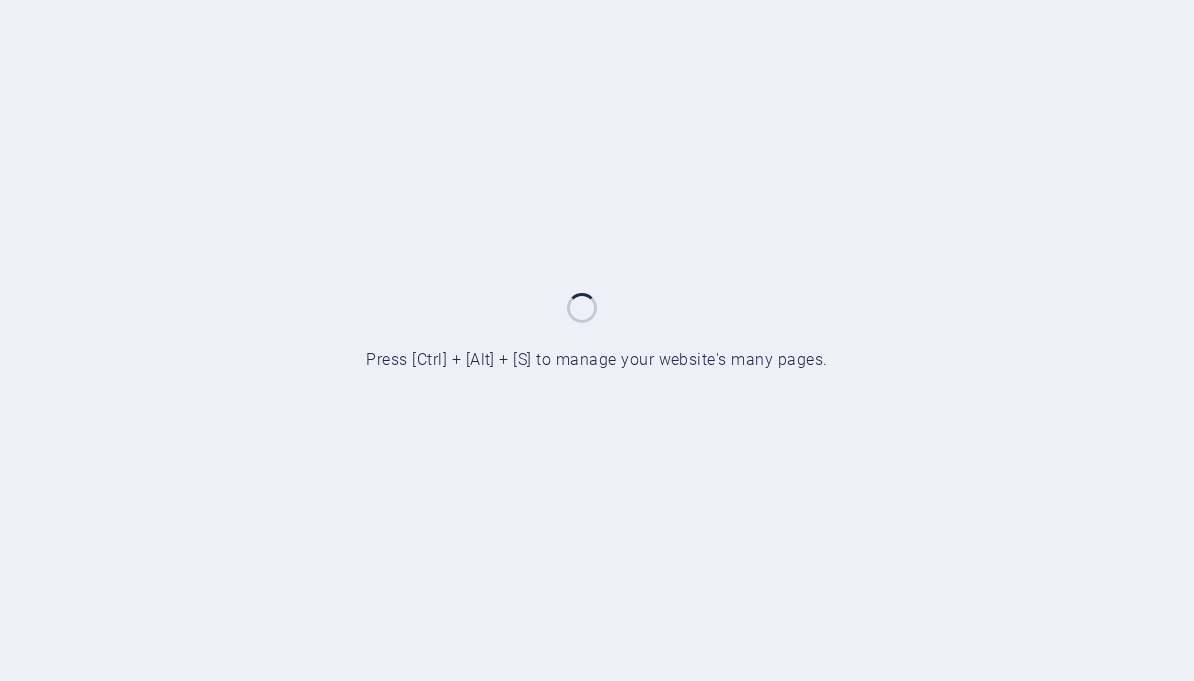scroll, scrollTop: 0, scrollLeft: 0, axis: both 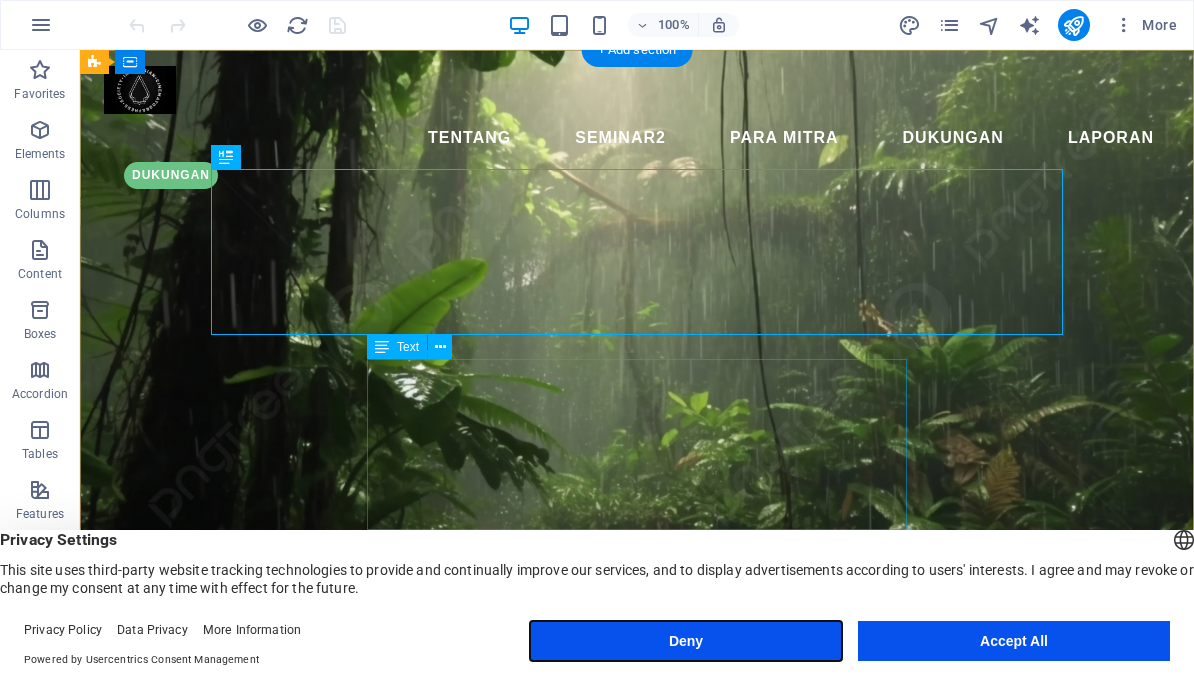 click on "Deny" at bounding box center (686, 641) 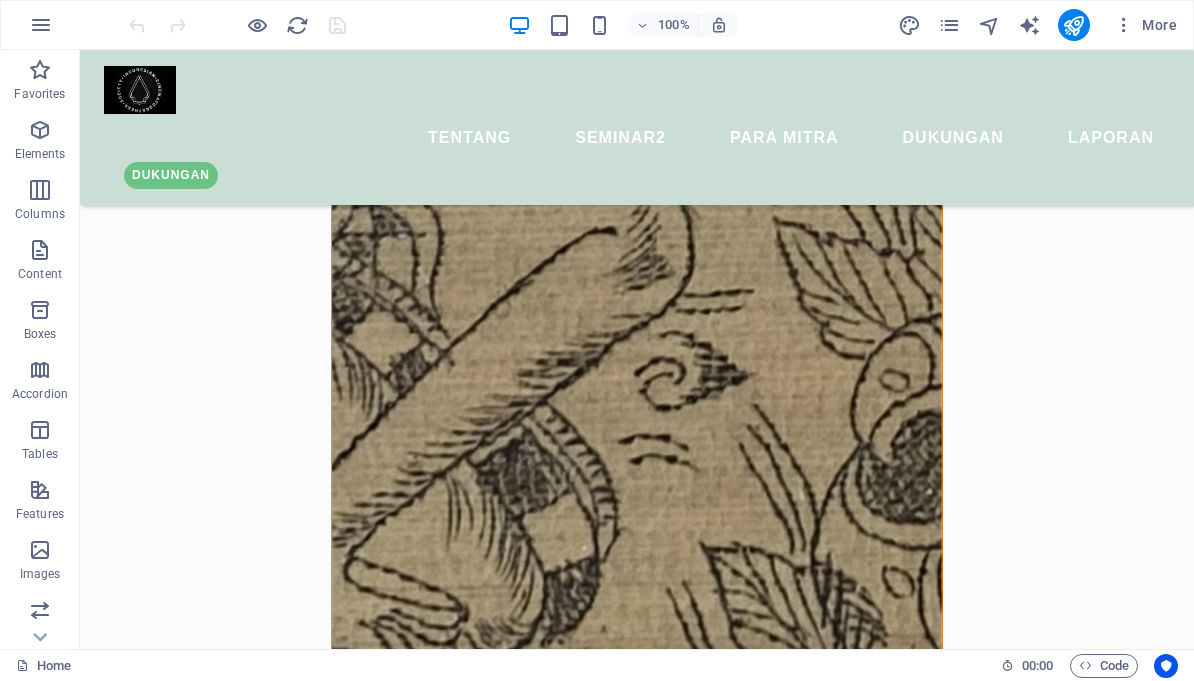 scroll, scrollTop: 1530, scrollLeft: 0, axis: vertical 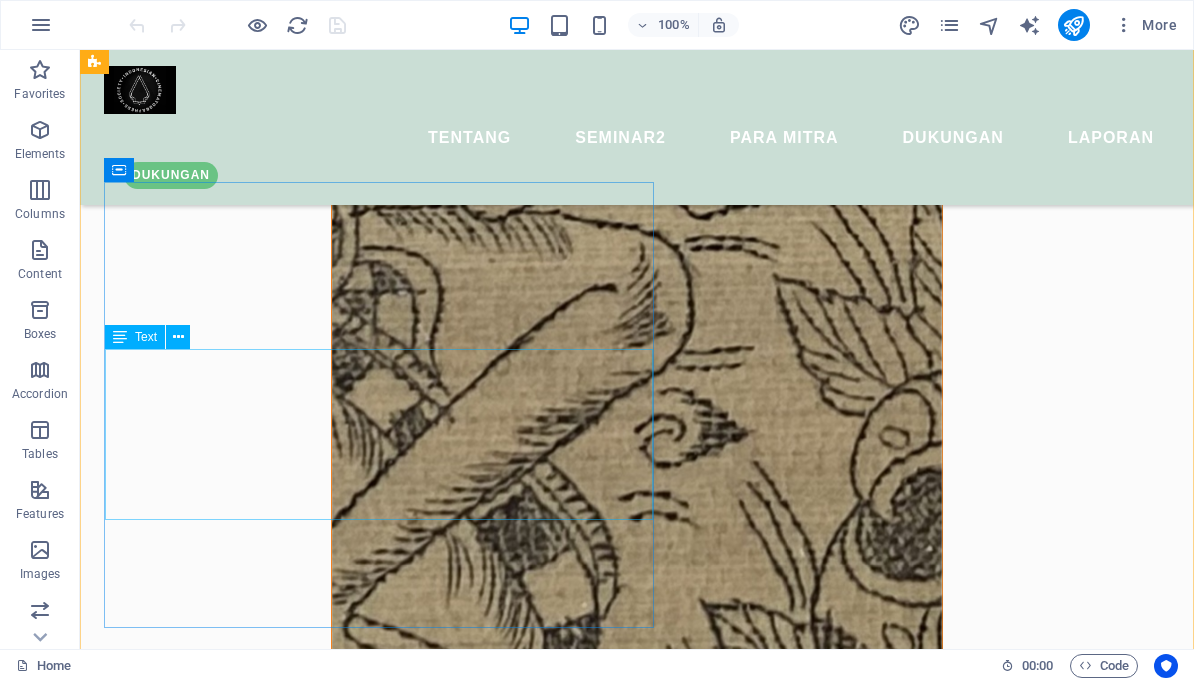 click on "Agni Ariatama   sebagai dosen IKJ mengajar sinematografi program studi Film dan televis, menempuh pedidikan terakhir Magister Seni di ISI Surakarta dengan karya   Awirota , sekarang sedang menempuh pendidikan doktoral di ISI Denpasar program studi penciptaan seni, dan karya ini diajukan sebagai penciptaan karya akademik dengan disertasi mengarahkan perhatian pada film pakeliran imersif Manusa Bhima, karya ini adalah karya kolaborasi dan gotong royong sebagai karya akademik, karya ini akan terbentuk dari para mitra yang sudah berbesar hati mendorong dan membantu hingga jadi, yang sekarang sudah masuk tahap pascaproduksi dan diseminasi yang membutuhkan dukungan donasi atau dalam bentuk sponsor berupa pembiayaan maupun fasilitasi..   Cek LAPORAN" at bounding box center [637, 1165] 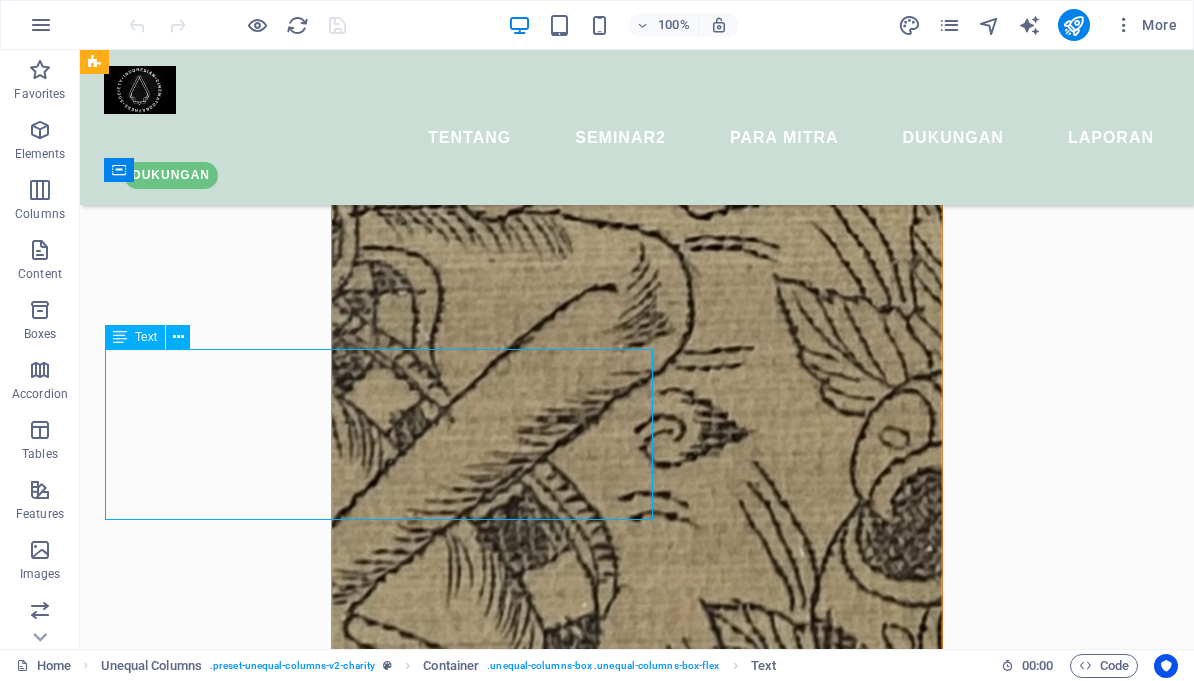 click on "Agni Ariatama   sebagai dosen IKJ mengajar sinematografi program studi Film dan televis, menempuh pedidikan terakhir Magister Seni di ISI Surakarta dengan karya   Awirota , sekarang sedang menempuh pendidikan doktoral di ISI Denpasar program studi penciptaan seni, dan karya ini diajukan sebagai penciptaan karya akademik dengan disertasi mengarahkan perhatian pada film pakeliran imersif Manusa Bhima, karya ini adalah karya kolaborasi dan gotong royong sebagai karya akademik, karya ini akan terbentuk dari para mitra yang sudah berbesar hati mendorong dan membantu hingga jadi, yang sekarang sudah masuk tahap pascaproduksi dan diseminasi yang membutuhkan dukungan donasi atau dalam bentuk sponsor berupa pembiayaan maupun fasilitasi..   Cek LAPORAN" at bounding box center [637, 1165] 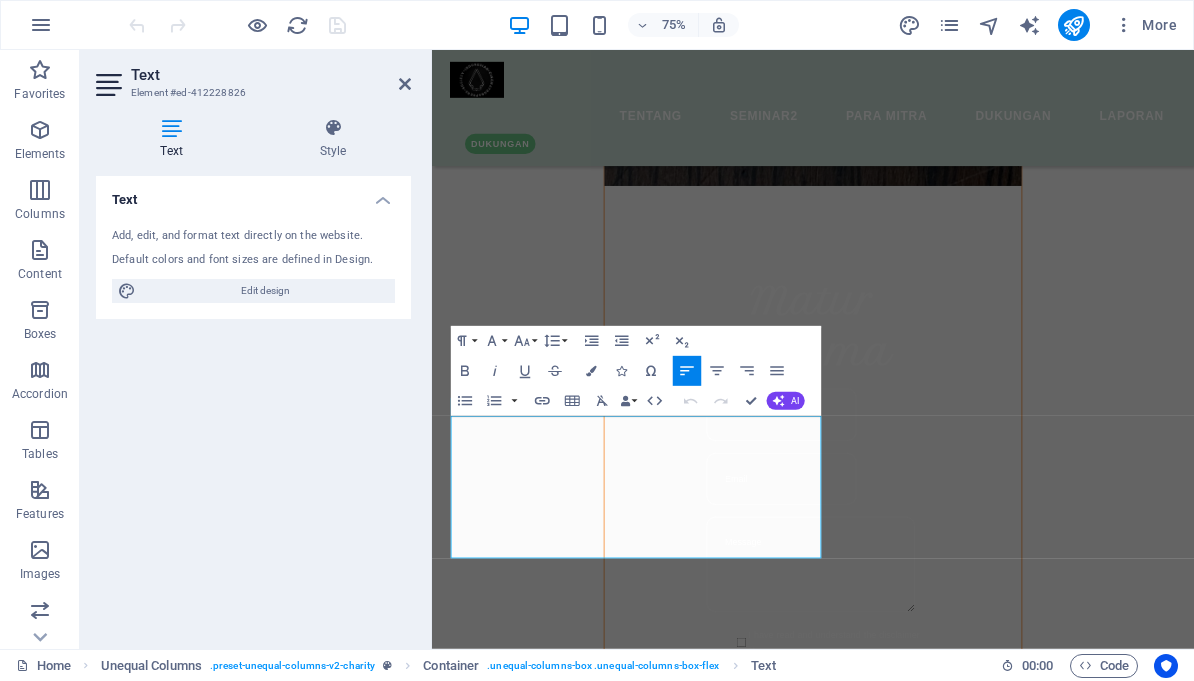 type 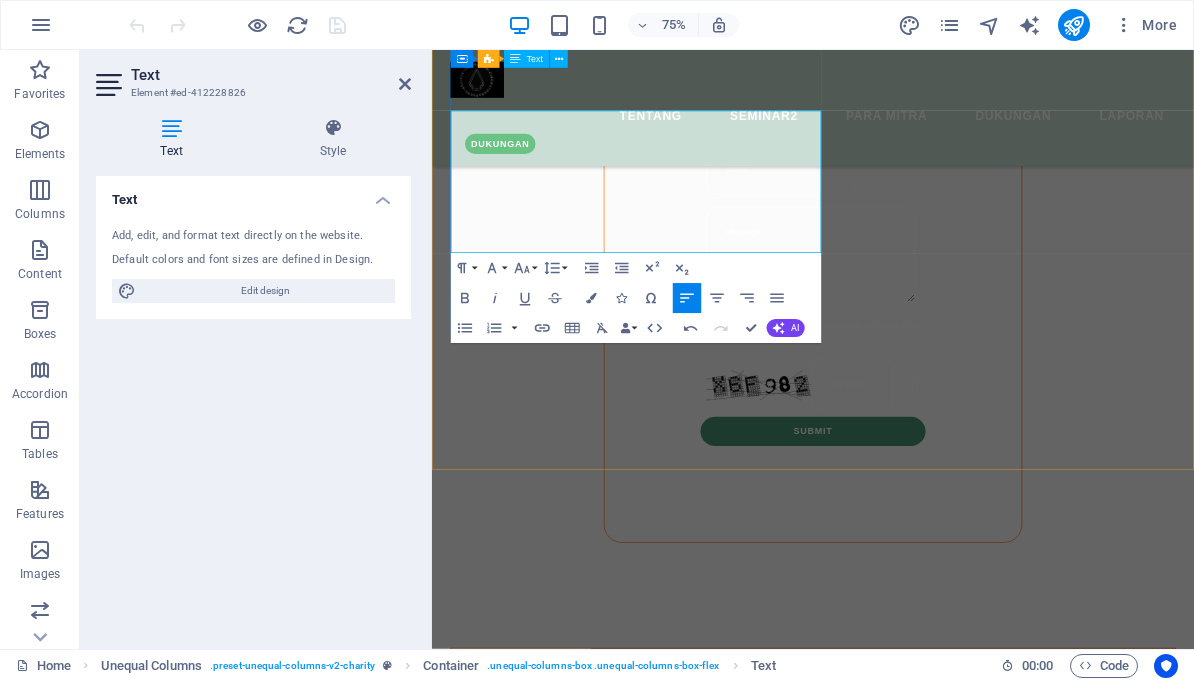 scroll, scrollTop: 1889, scrollLeft: 0, axis: vertical 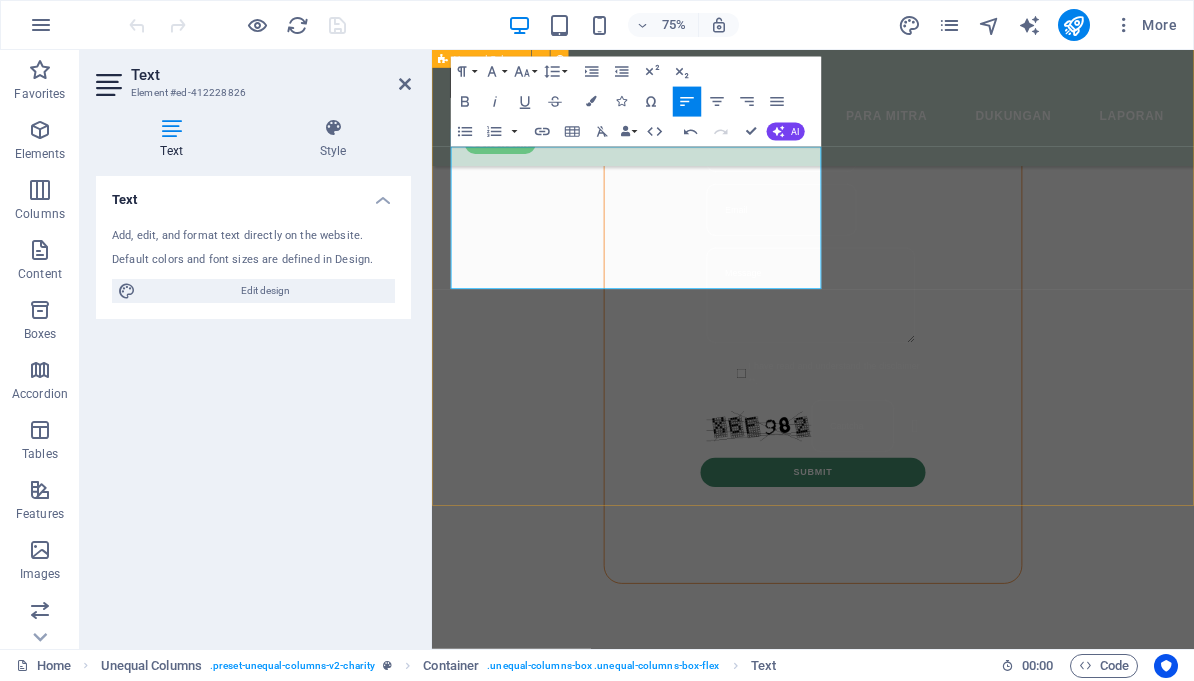 click on "Dukungan Produksi Agni Ariatama   sebagai dosen IKJ mengajar sinematografi program studi Film dan televis, menempuh pendidikan terakhir Magister Seni di ISI Surakarta dengan karya   Awirota , sekarang sedang menempuh pendidikan doktoral di ISI Denpasar program studi penciptaan seni, dan karya ini diajukan sebagai penciptaan karya akademik dengan disertasi mengarahkan perhatian pada film pakeliran imersif Manusa Bhima, karya ini adalah karya kolaborasi dan gotong royong sebagai karya akademik, karya ini akan terbentuk dari para mitra yang sudah berbesar hati mendorong dan membantu hingga jadi, yang sekarang sudah masuk tahap penyusunan imaji dan audio yang membutuhkan dukungan donasi atau dalam bentuk sponsor berupa pembiayaan maupun fasilitasi..   Cek LAPORAN Mitra Karya" at bounding box center [940, 1670] 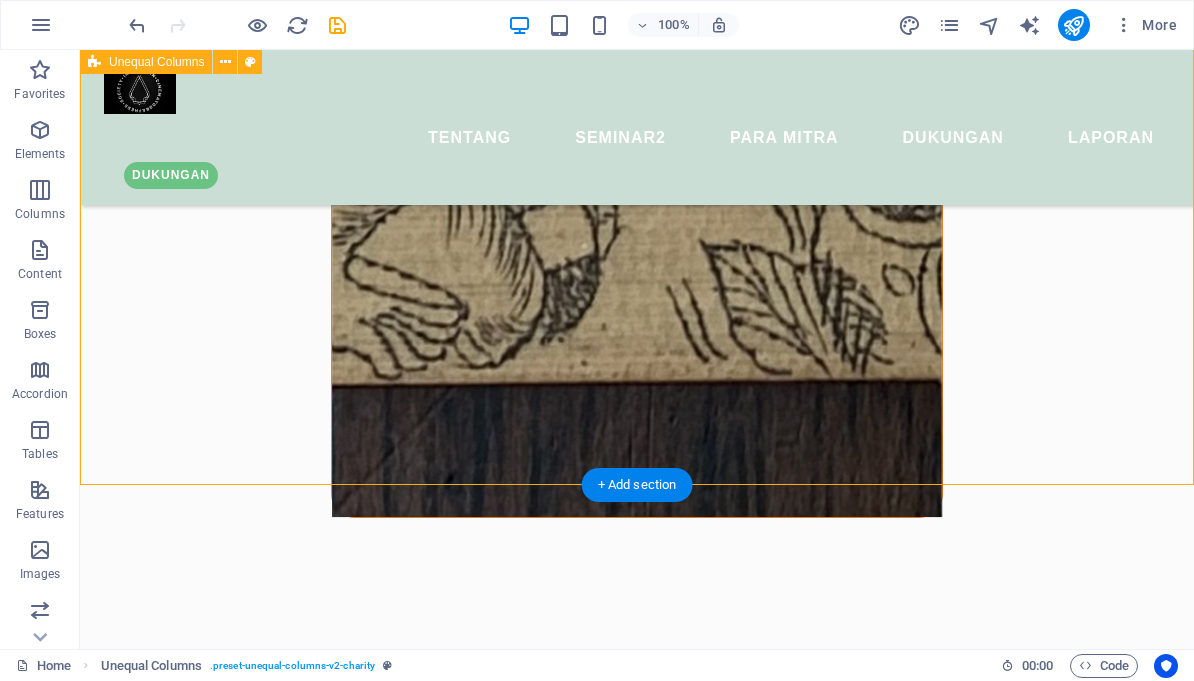 click on "Dukungan Produksi Agni Ariatama   sebagai dosen IKJ mengajar sinematografi program studi Film dan televis, menempuh pendidikan terakhir Magister Seni di ISI Surakarta dengan karya   Awirota , sekarang sedang menempuh pendidikan doktoral di ISI Denpasar program studi penciptaan seni, dan karya ini diajukan sebagai penciptaan karya akademik dengan disertasi mengarahkan perhatian pada film pakeliran imersif Manusa Bhima, karya ini adalah karya kolaborasi dan gotong royong sebagai karya akademik, karya ini akan terbentuk dari para mitra yang sudah berbesar hati mendorong dan membantu hingga jadi, yang sekarang sudah masuk tahap penyusunan imaji dan audio yang membutuhkan dukungan donasi atau dalam bentuk sponsor berupa pembiayaan maupun fasilitasi..   Cek LAPORAN Mitra Karya" at bounding box center (637, 1484) 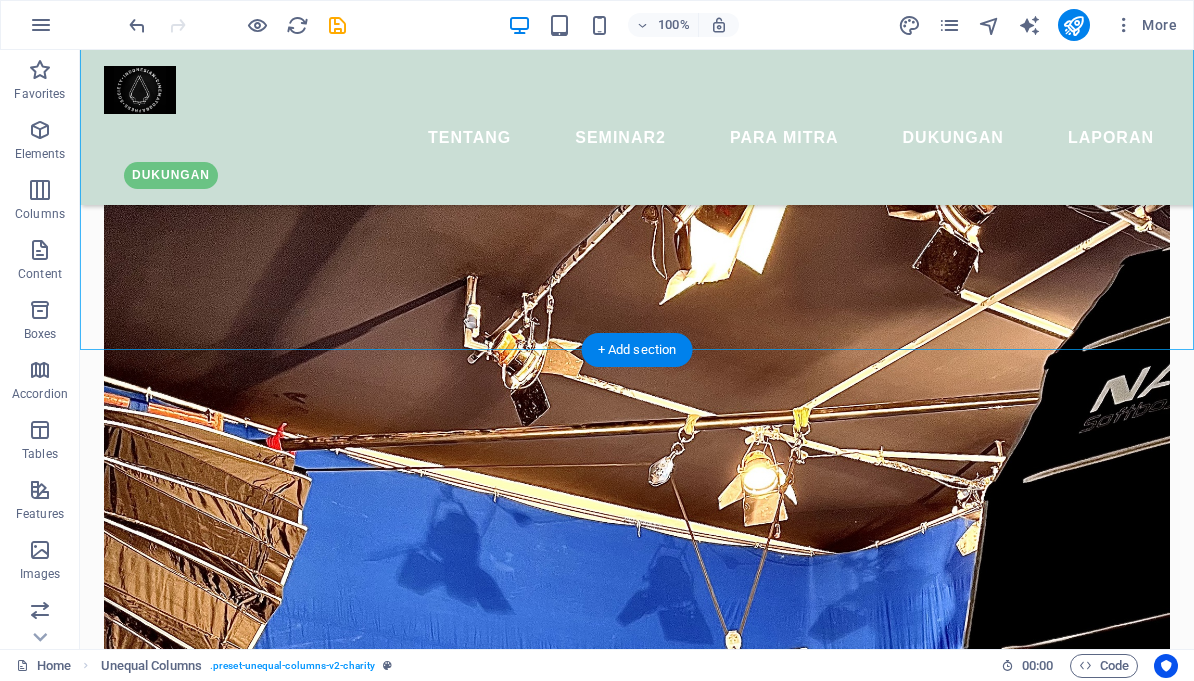 scroll, scrollTop: 2911, scrollLeft: 0, axis: vertical 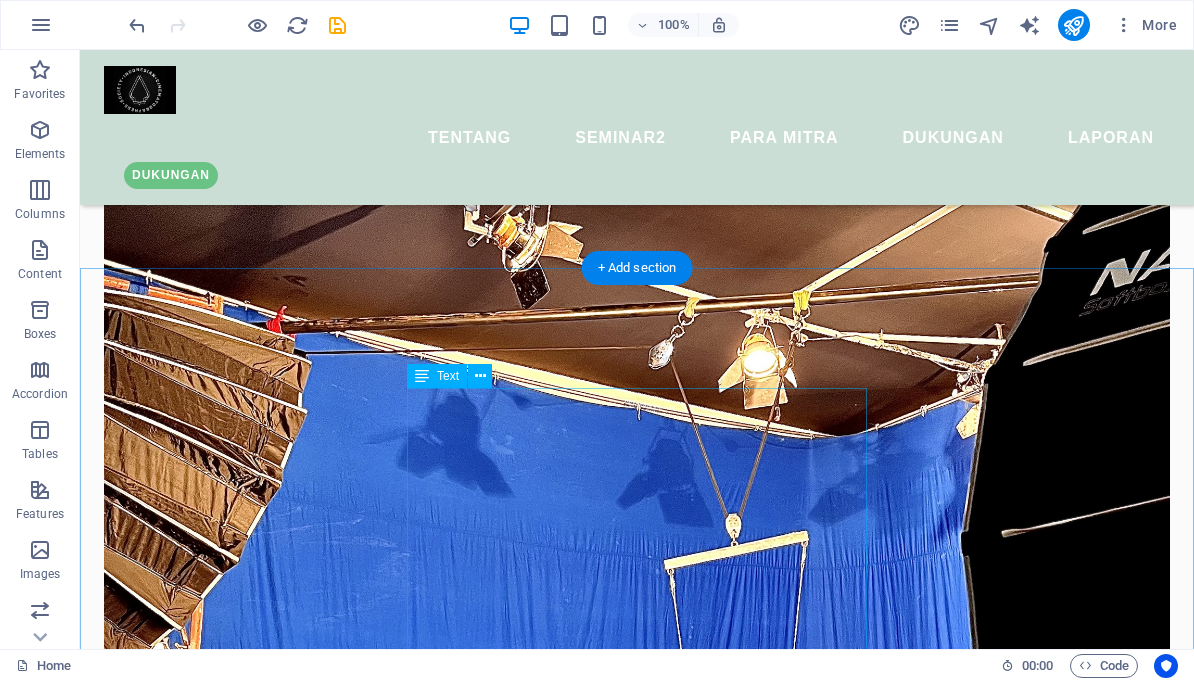 click on "Pada awalnya cerita Manusa Bhima adalah proses kreatif dalam pengembangan  seni  yang selalu kontemporer sesuai Desa, Kala, Patra yang diawali kajian nilai dan isi cerita yang dikembangkan sesuai waktu dan  situasi hari ini, serta tempat yang khusus hingga menjadi desain film pakeliran 360 yang berbeda metodenya dengan desain produksi film pada umumnya, hingga dilakukan beberapa workshop untuk penyesuaian teknologi pandang dengar dengan layar kubah (dome) yang imersif. hingga di aplikasikan pada saat produksi pengambilan imaji (shooting) yang telah selesai, sekarang sudah memasuki proses pascaproduksi.  Tes imaji dome 1 Tes imaji dome 2 Tes posisi Nawaruci Tes Layar Dome Labyrinth" at bounding box center [637, 2655] 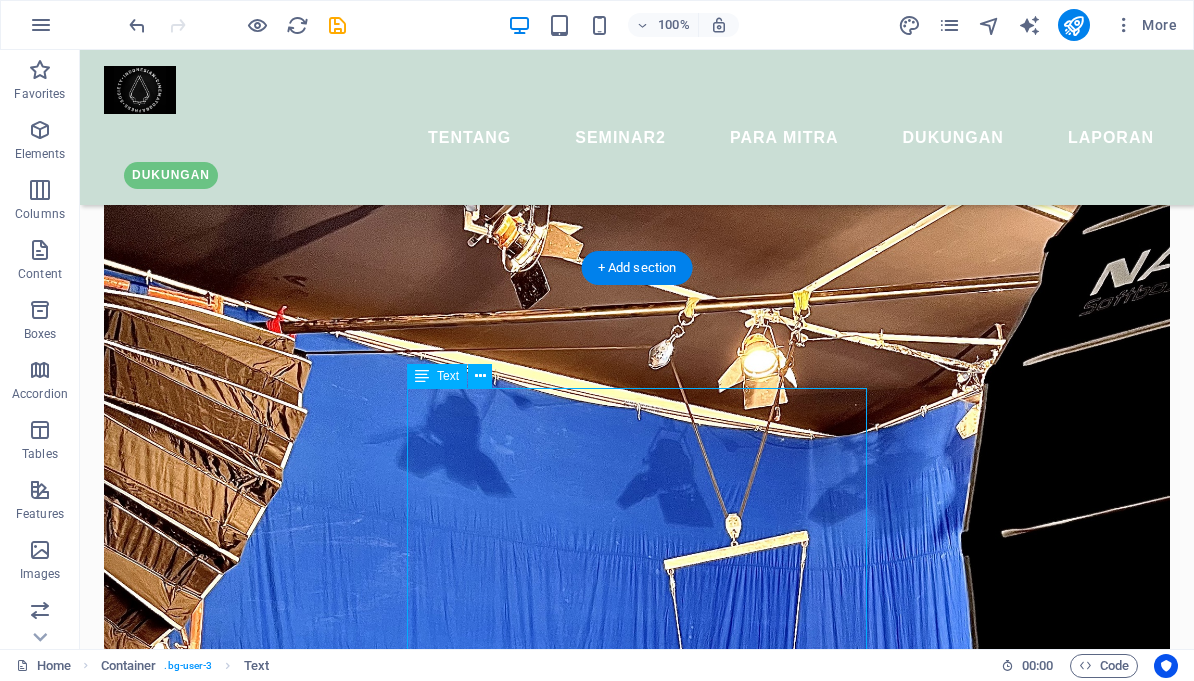 click on "Pada awalnya cerita Manusa Bhima adalah proses kreatif dalam pengembangan  seni  yang selalu kontemporer sesuai Desa, Kala, Patra yang diawali kajian nilai dan isi cerita yang dikembangkan sesuai waktu dan  situasi hari ini, serta tempat yang khusus hingga menjadi desain film pakeliran 360 yang berbeda metodenya dengan desain produksi film pada umumnya, hingga dilakukan beberapa workshop untuk penyesuaian teknologi pandang dengar dengan layar kubah (dome) yang imersif. hingga di aplikasikan pada saat produksi pengambilan imaji (shooting) yang telah selesai, sekarang sudah memasuki proses pascaproduksi.  Tes imaji dome 1 Tes imaji dome 2 Tes posisi Nawaruci Tes Layar Dome Labyrinth" at bounding box center (637, 2655) 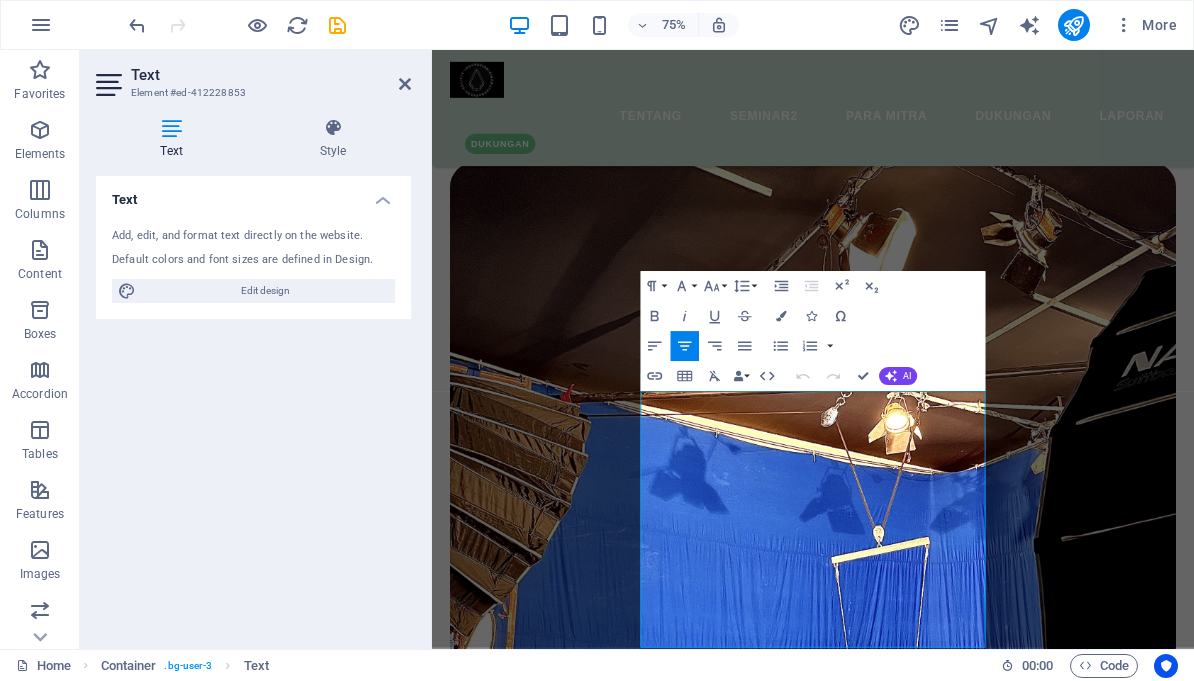 click on "Pada awalnya cerita Manusa Bhima adalah proses kreatif dalam pengembangan  seni  yang selalu kontemporer sesuai Desa, Kala, Patra yang diawali kajian nilai dan isi cerita yang dikembangkan sesuai waktu dan  situasi hari ini, serta tempat yang khusus hingga menjadi desain film pakeliran 360 yang berbeda metodenya dengan desain produksi film pada umumnya, hingga dilakukan beberapa workshop untuk penyesuaian teknologi pandang dengar dengan layar kubah (dome) yang imersif. hingga di aplikasikan pada saat produksi pengambilan imaji (shooting) yang telah selesai, sekarang sudah memasuki proses pascaproduksi." at bounding box center [940, 2606] 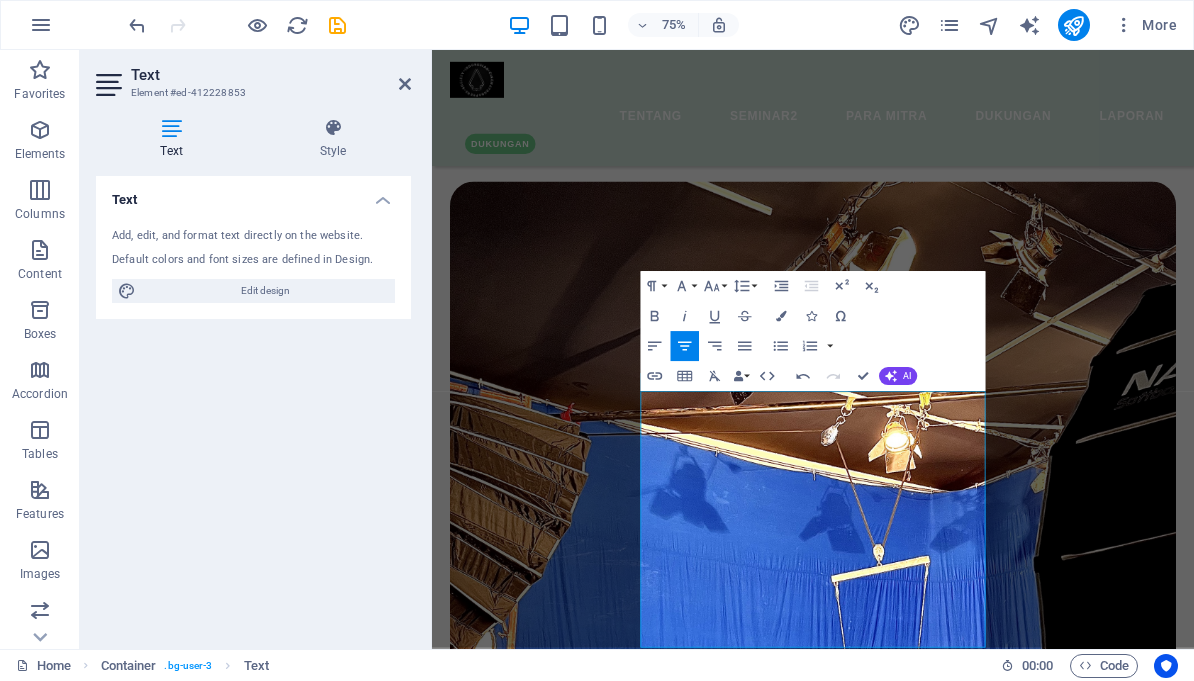 type 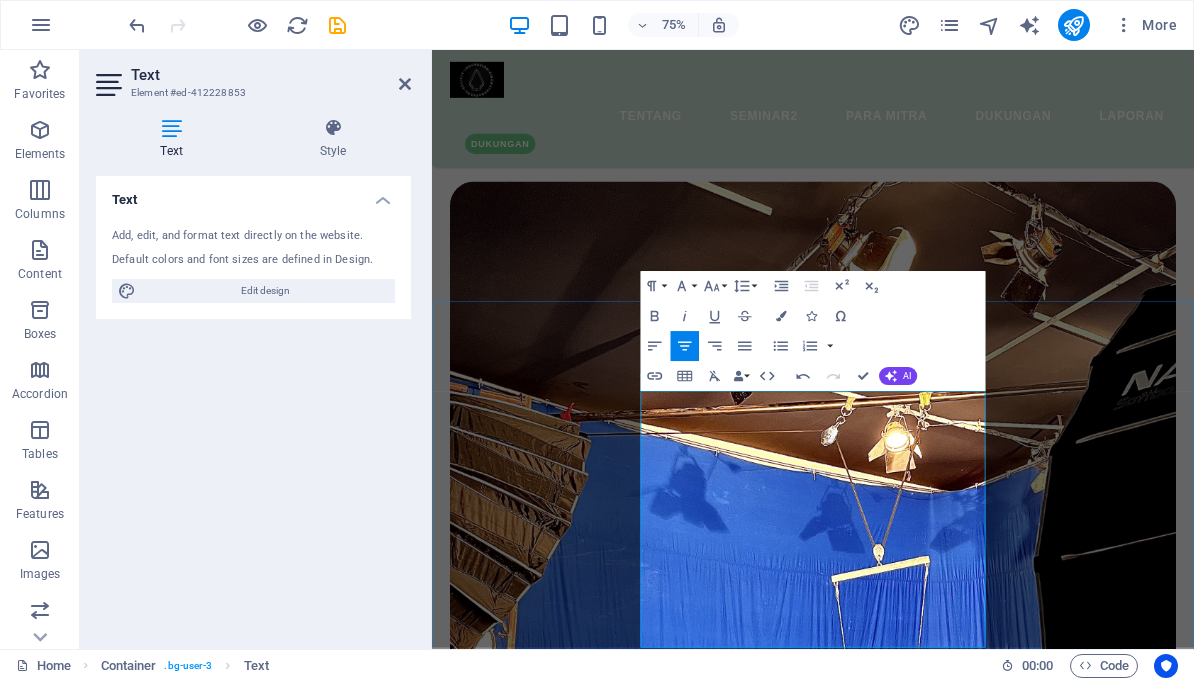 click on "Pada awalnya cerita Manusa Bhima adalah proses kreatif dalam pengembangan  seni  yang selalu kontemporer sesuai Desa, Kala, Patra yang diawali kajian nilai dan isi cerita yang dikembangkan sesuai waktu dan  situasi hari ini, serta tempat yang khusus hingga menjadi desain film pakeliran 360 yang berbeda metodenya dengan desain produksi film pada umumnya, hingga dilakukan beberapa workshop untuk penyesuaian teknologi pandang dengar dengan layar kubah (dome) yang imersif. hingga di aplikasikan pada saat proses penangkapan  imaji (shooting) yang telah selesai, sekarang sudah memasuki proses pascaproduksi." at bounding box center (940, 2631) 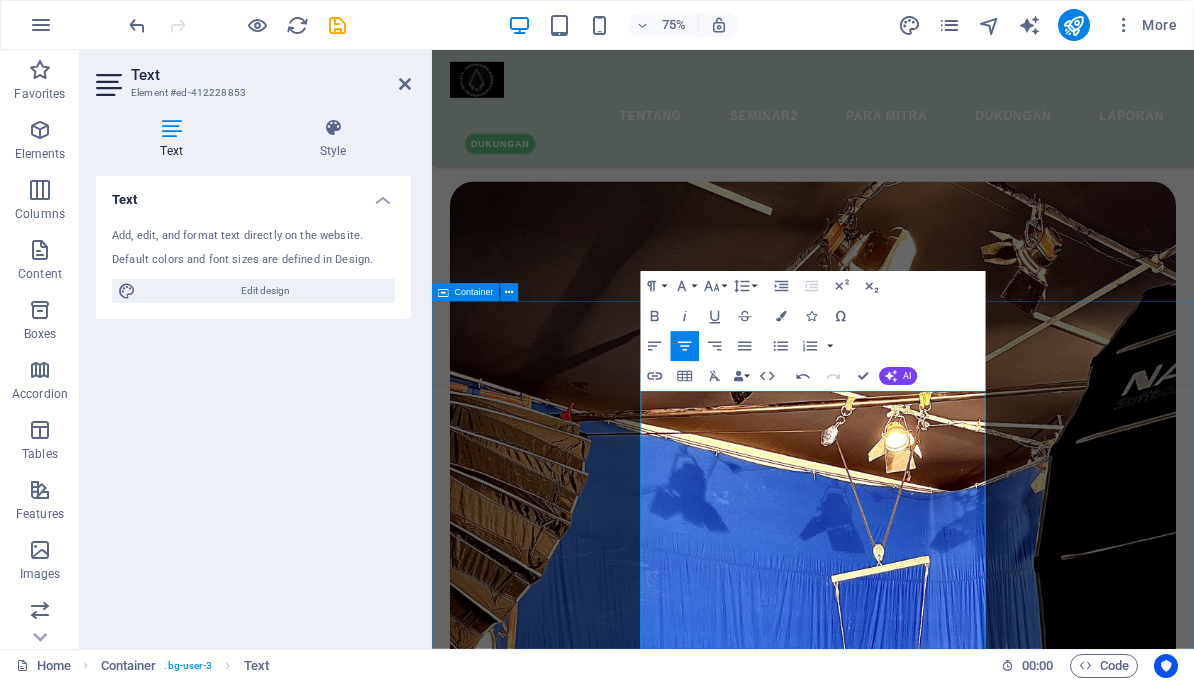 click on "sudah sampai di mana prosesnya Pada awalnya cerita Manusa Bhima adalah proses kreatif dalam pengembangan  seni  yang selalu kontemporer sesuai Desa, Kala, Patra yang diawali kajian nilai dan isi cerita yang dikembangkan sesuai waktu dan  situasi hari ini, serta tempat yang khusus hingga menjadi desain film pakeliran 360 yang berbeda metodenya dengan desain produksi film pada umumnya, hingga dilakukan beberapa workshop untuk penyesuaian teknologi pandang dengar dengan layar kubah (dome) yang imersif. hingga di aplikasikan pada saat proses penangkapan imaji (shooting) yang telah selesai, sekarang sudah memasuki proses penyusunan imaji imersif  dan audio ambisonik .  Tes imaji dome 1 Tes imaji dome 2 Tes posisi Nawaruci Tes Layar Dome Labyrinth Penyelesaian koreografi oleh Dayu Ani dengan referensi musik Ari Palawara  dengan  latihan dan ketekunan penari dari Bumi Bajra masih kurangnya bantuan berupa biaya pendukung hingga belum mencukupinya biaya pascaproduksi hingga diseminasi" at bounding box center (940, 3234) 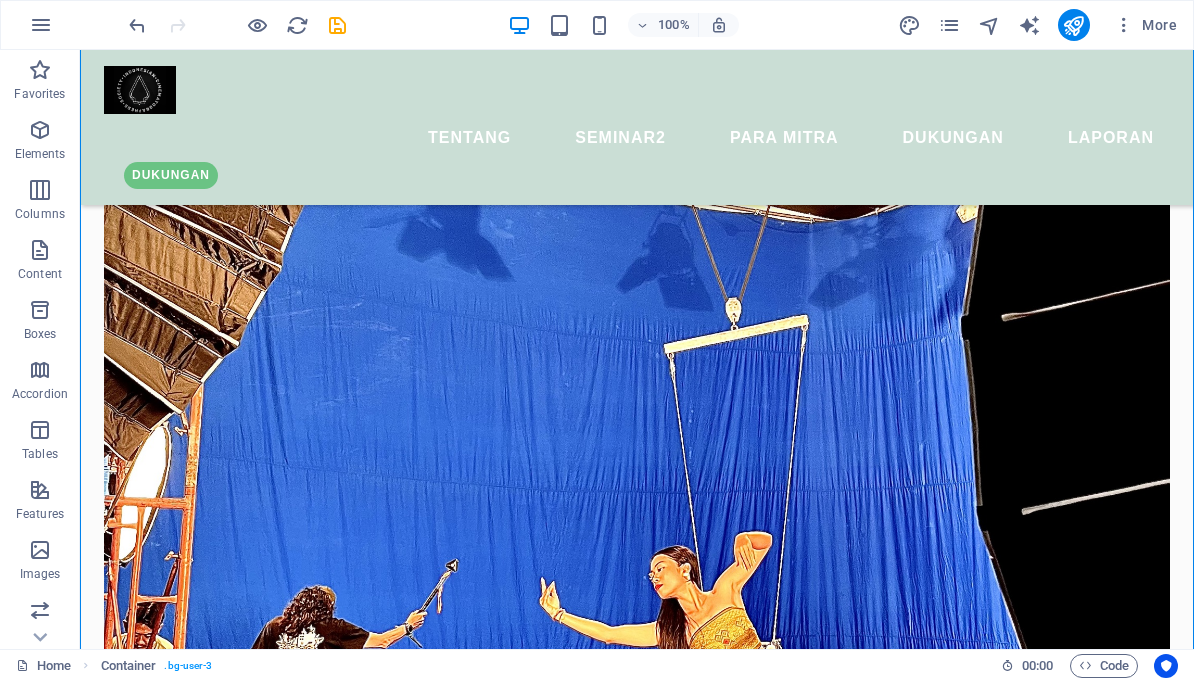 scroll, scrollTop: 3139, scrollLeft: 0, axis: vertical 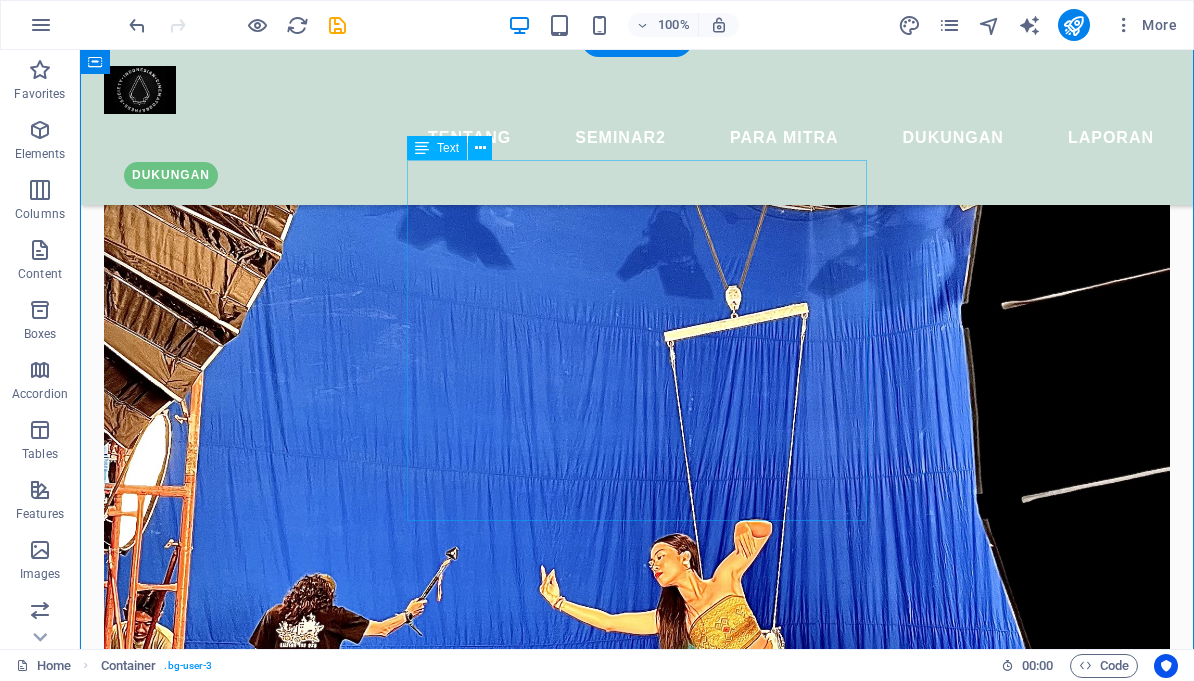 click on "Pada awalnya cerita Manusa Bhima adalah proses kreatif dalam pengembangan  seni  yang selalu kontemporer sesuai Desa, Kala, Patra yang diawali kajian nilai dan isi cerita yang dikembangkan sesuai waktu dan  situasi hari ini, serta tempat yang khusus hingga menjadi desain film pakeliran 360 yang berbeda metodenya dengan desain produksi film pada umumnya, hingga dilakukan beberapa workshop untuk penyesuaian teknologi pandang dengar dengan layar kubah (dome) yang imersif. hingga di aplikasikan pada saat proses penangkapan imaji (shooting) yang telah selesai, sekarang sudah memasuki proses penyusunan imaji imersif dan audio ambisonik.  Tes imaji dome 1 Tes imaji dome 2 Tes posisi Nawaruci Tes Layar Dome Labyrinth" at bounding box center (637, 2427) 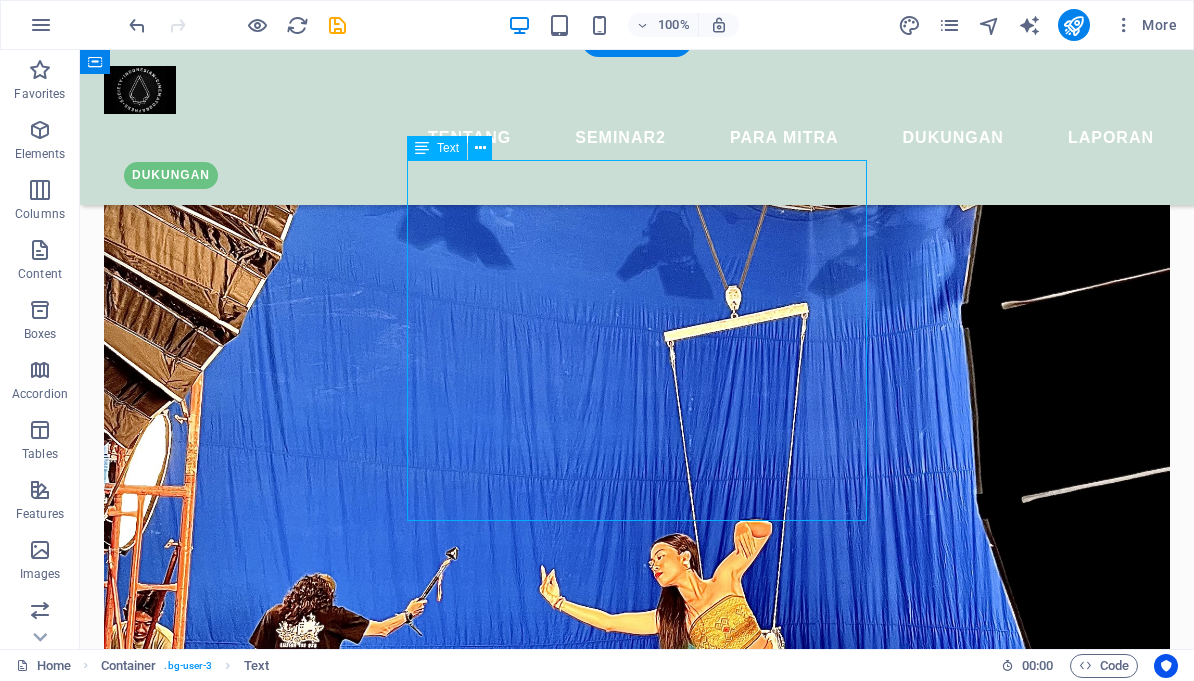 click on "Pada awalnya cerita Manusa Bhima adalah proses kreatif dalam pengembangan  seni  yang selalu kontemporer sesuai Desa, Kala, Patra yang diawali kajian nilai dan isi cerita yang dikembangkan sesuai waktu dan  situasi hari ini, serta tempat yang khusus hingga menjadi desain film pakeliran 360 yang berbeda metodenya dengan desain produksi film pada umumnya, hingga dilakukan beberapa workshop untuk penyesuaian teknologi pandang dengar dengan layar kubah (dome) yang imersif. hingga di aplikasikan pada saat proses penangkapan imaji (shooting) yang telah selesai, sekarang sudah memasuki proses penyusunan imaji imersif dan audio ambisonik.  Tes imaji dome 1 Tes imaji dome 2 Tes posisi Nawaruci Tes Layar Dome Labyrinth" at bounding box center [637, 2427] 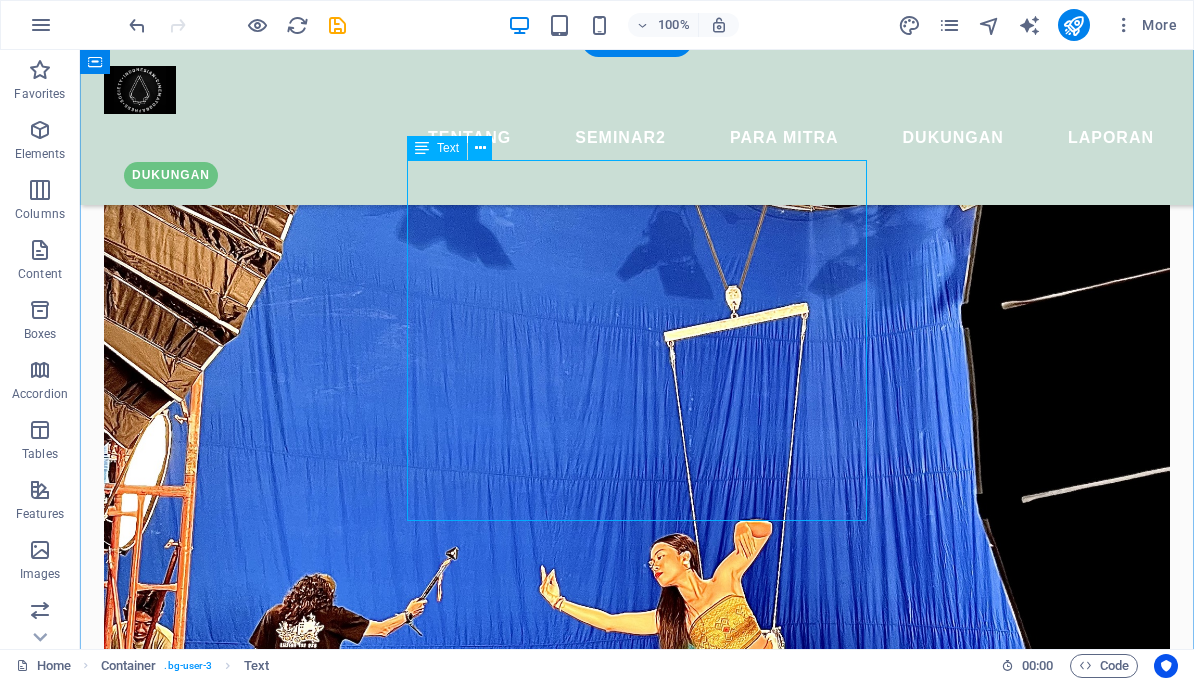 click on "Pada awalnya cerita Manusa Bhima adalah proses kreatif dalam pengembangan  seni  yang selalu kontemporer sesuai Desa, Kala, Patra yang diawali kajian nilai dan isi cerita yang dikembangkan sesuai waktu dan  situasi hari ini, serta tempat yang khusus hingga menjadi desain film pakeliran 360 yang berbeda metodenya dengan desain produksi film pada umumnya, hingga dilakukan beberapa workshop untuk penyesuaian teknologi pandang dengar dengan layar kubah (dome) yang imersif. hingga di aplikasikan pada saat proses penangkapan imaji (shooting) yang telah selesai, sekarang sudah memasuki proses penyusunan imaji imersif dan audio ambisonik.  Tes imaji dome 1 Tes imaji dome 2 Tes posisi Nawaruci Tes Layar Dome Labyrinth" at bounding box center [637, 2427] 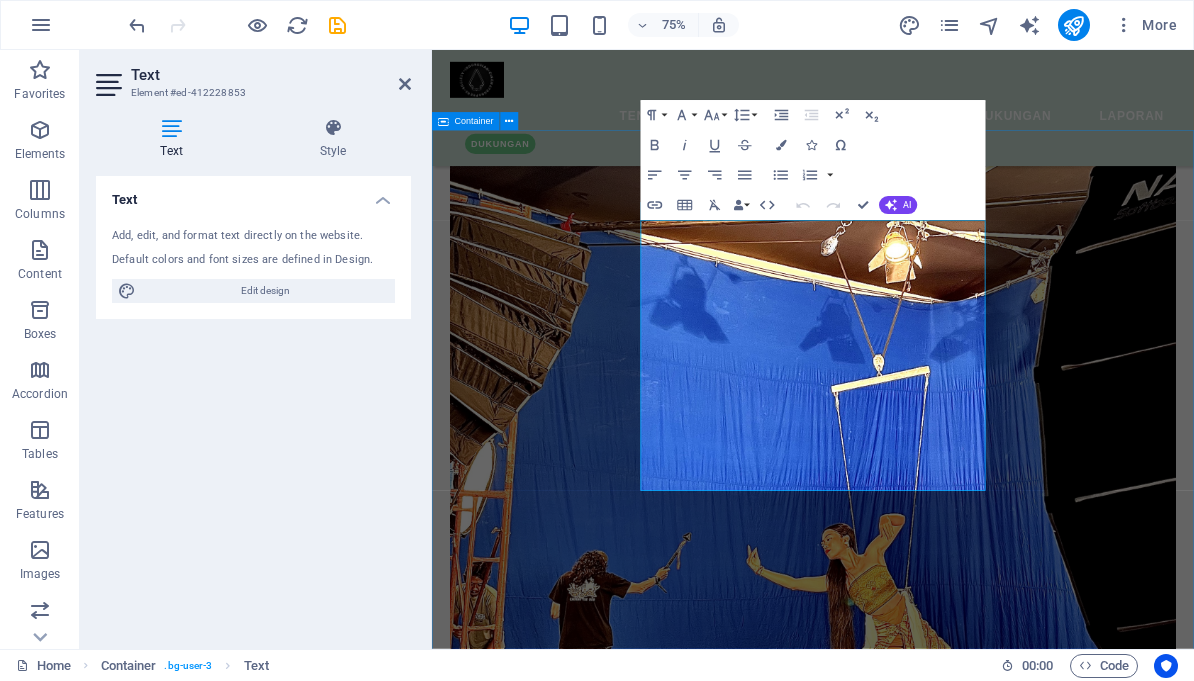 click on "sudah sampai di mana prosesnya Pada awalnya cerita Manusa Bhima adalah proses kreatif dalam pengembangan  seni  yang selalu kontemporer sesuai Desa, Kala, Patra yang diawali kajian nilai dan isi cerita yang dikembangkan sesuai waktu dan  situasi hari ini, serta tempat yang khusus hingga menjadi desain film pakeliran 360 yang berbeda metodenya dengan desain produksi film pada umumnya, hingga dilakukan beberapa workshop untuk penyesuaian teknologi pandang dengar dengan layar kubah (dome) yang imersif. hingga di aplikasikan pada saat proses penangkapan imaji (shooting) yang telah selesai, sekarang sudah memasuki proses penyusunan imaji imersif dan audio ambisonik.  Tes imaji dome 1 Tes imaji dome 2 Tes posisi Nawaruci Tes Layar Dome Labyrinth Penyelesaian koreografi oleh Dayu Ani dengan referensi musik Ari Palawara  dengan  latihan dan ketekunan penari dari Bumi Bajra masih kurangnya bantuan berupa biaya pendukung hingga belum mencukupinya biaya pascaproduksi hingga diseminasi" at bounding box center [940, 2981] 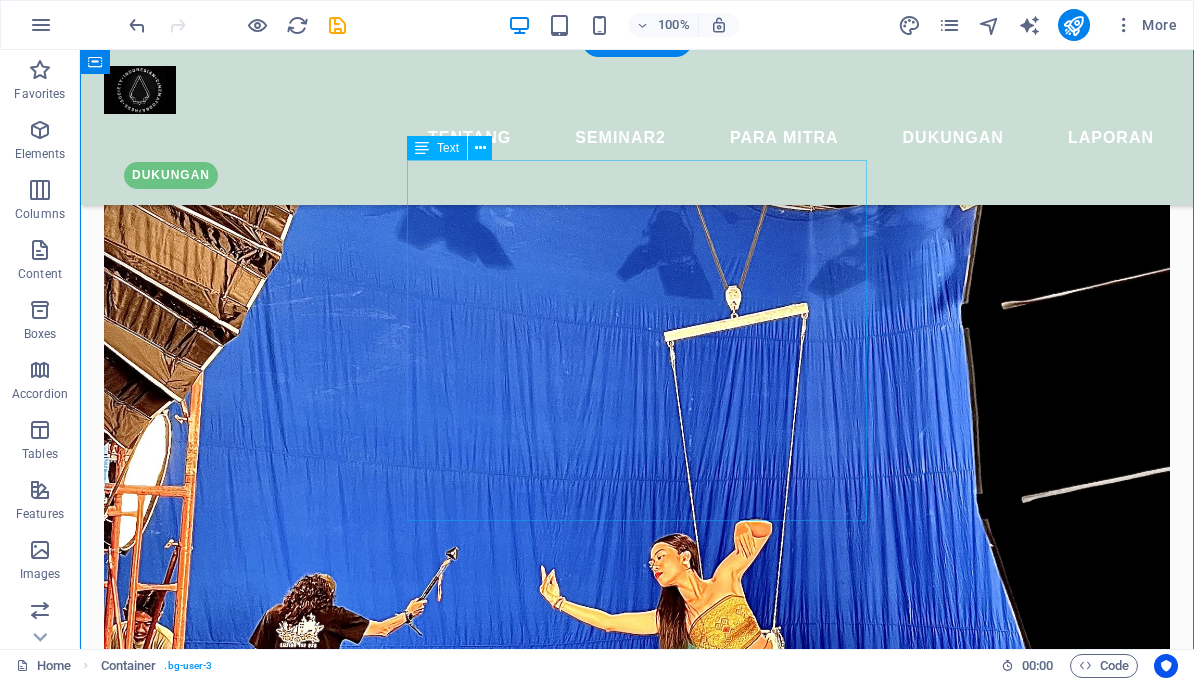 click on "Pada awalnya cerita Manusa Bhima adalah proses kreatif dalam pengembangan  seni  yang selalu kontemporer sesuai Desa, Kala, Patra yang diawali kajian nilai dan isi cerita yang dikembangkan sesuai waktu dan  situasi hari ini, serta tempat yang khusus hingga menjadi desain film pakeliran 360 yang berbeda metodenya dengan desain produksi film pada umumnya, hingga dilakukan beberapa workshop untuk penyesuaian teknologi pandang dengar dengan layar kubah (dome) yang imersif. hingga di aplikasikan pada saat proses penangkapan imaji (shooting) yang telah selesai, sekarang sudah memasuki proses penyusunan imaji imersif dan audio ambisonik.  Tes imaji dome 1 Tes imaji dome 2 Tes posisi Nawaruci Tes Layar Dome Labyrinth" at bounding box center (637, 2427) 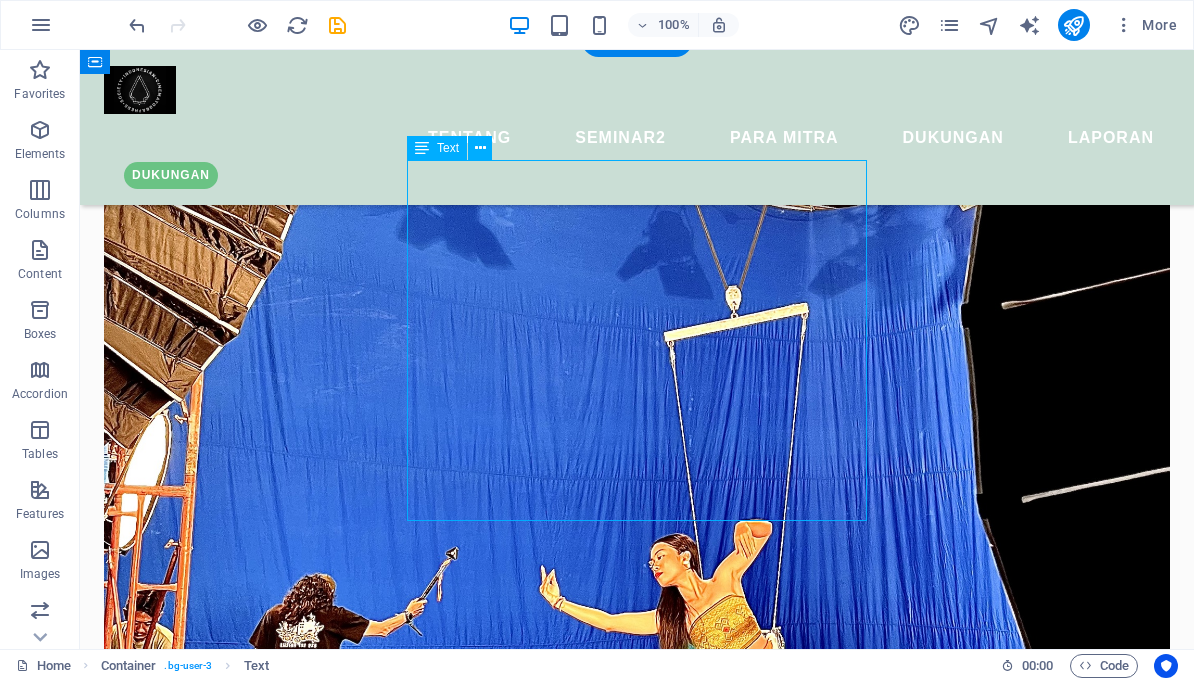 click on "Pada awalnya cerita Manusa Bhima adalah proses kreatif dalam pengembangan  seni  yang selalu kontemporer sesuai Desa, Kala, Patra yang diawali kajian nilai dan isi cerita yang dikembangkan sesuai waktu dan  situasi hari ini, serta tempat yang khusus hingga menjadi desain film pakeliran 360 yang berbeda metodenya dengan desain produksi film pada umumnya, hingga dilakukan beberapa workshop untuk penyesuaian teknologi pandang dengar dengan layar kubah (dome) yang imersif. hingga di aplikasikan pada saat proses penangkapan imaji (shooting) yang telah selesai, sekarang sudah memasuki proses penyusunan imaji imersif dan audio ambisonik.  Tes imaji dome 1 Tes imaji dome 2 Tes posisi Nawaruci Tes Layar Dome Labyrinth" at bounding box center [637, 2427] 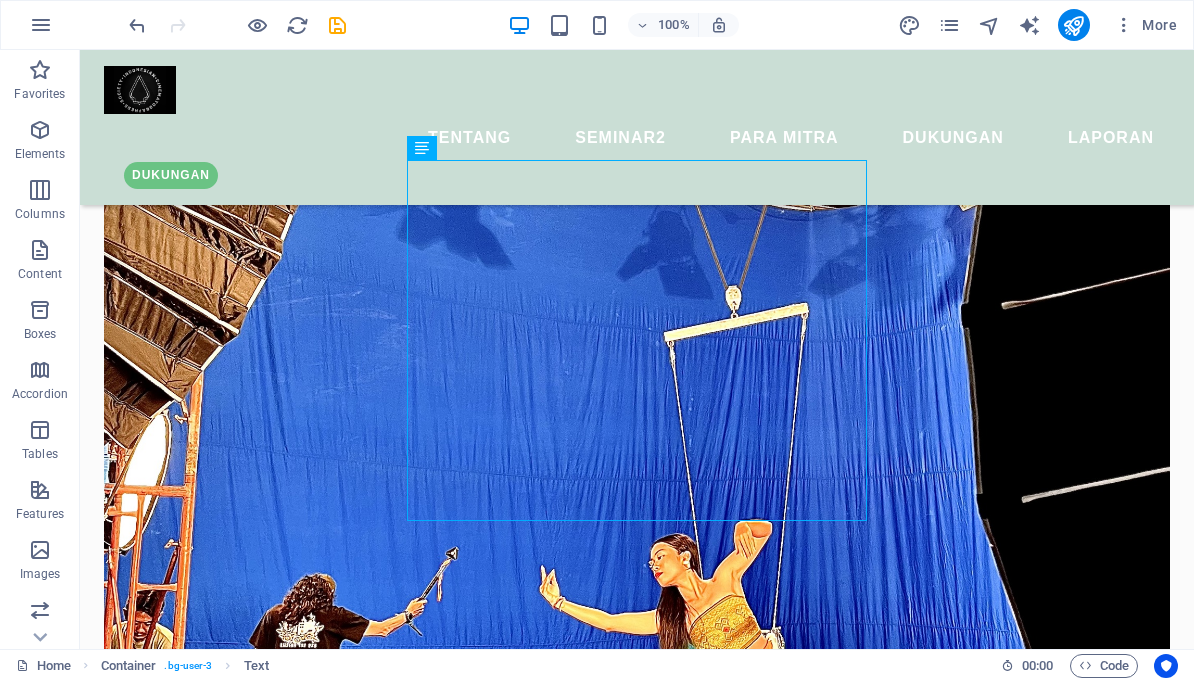 click on "Pada awalnya cerita Manusa Bhima adalah proses kreatif dalam pengembangan  seni  yang selalu kontemporer sesuai Desa, Kala, Patra yang diawali kajian nilai dan isi cerita yang dikembangkan sesuai waktu dan  situasi hari ini, serta tempat yang khusus hingga menjadi desain film pakeliran 360 yang berbeda metodenya dengan desain produksi film pada umumnya, hingga dilakukan beberapa workshop untuk penyesuaian teknologi pandang dengar dengan layar kubah (dome) yang imersif. hingga di aplikasikan pada saat proses penangkapan imaji (shooting) yang telah selesai, sekarang sudah memasuki proses penyusunan imaji imersif dan audio ambisonik.  Tes imaji dome 1 Tes imaji dome 2 Tes posisi Nawaruci Tes Layar Dome Labyrinth" at bounding box center [637, 2427] 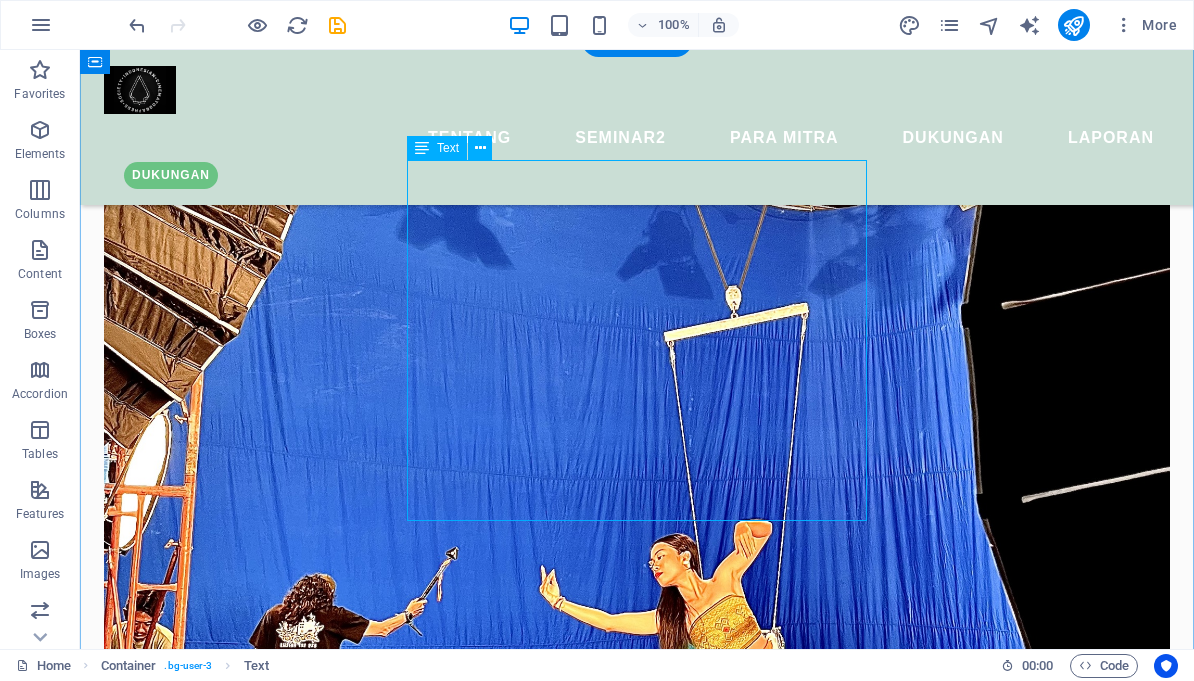 click on "Pada awalnya cerita Manusa Bhima adalah proses kreatif dalam pengembangan  seni  yang selalu kontemporer sesuai Desa, Kala, Patra yang diawali kajian nilai dan isi cerita yang dikembangkan sesuai waktu dan  situasi hari ini, serta tempat yang khusus hingga menjadi desain film pakeliran 360 yang berbeda metodenya dengan desain produksi film pada umumnya, hingga dilakukan beberapa workshop untuk penyesuaian teknologi pandang dengar dengan layar kubah (dome) yang imersif. hingga di aplikasikan pada saat proses penangkapan imaji (shooting) yang telah selesai, sekarang sudah memasuki proses penyusunan imaji imersif dan audio ambisonik.  Tes imaji dome 1 Tes imaji dome 2 Tes posisi Nawaruci Tes Layar Dome Labyrinth" at bounding box center [637, 2427] 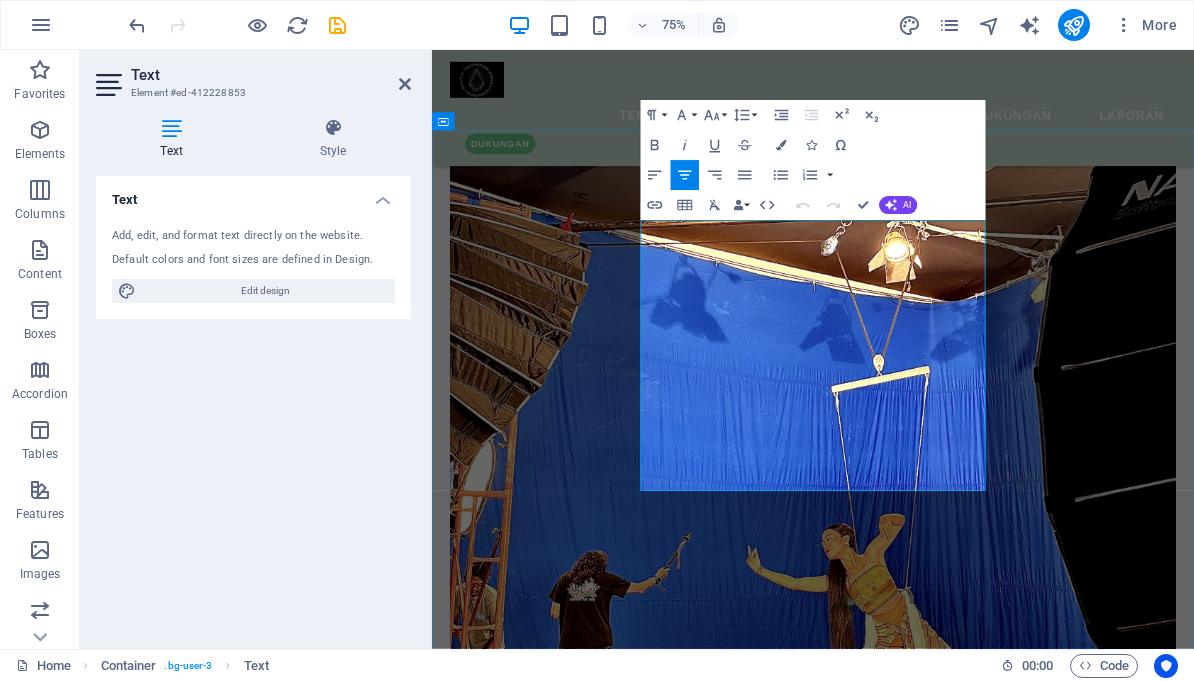 click on "Tes Layar Dome Labyrinth" at bounding box center (940, 2483) 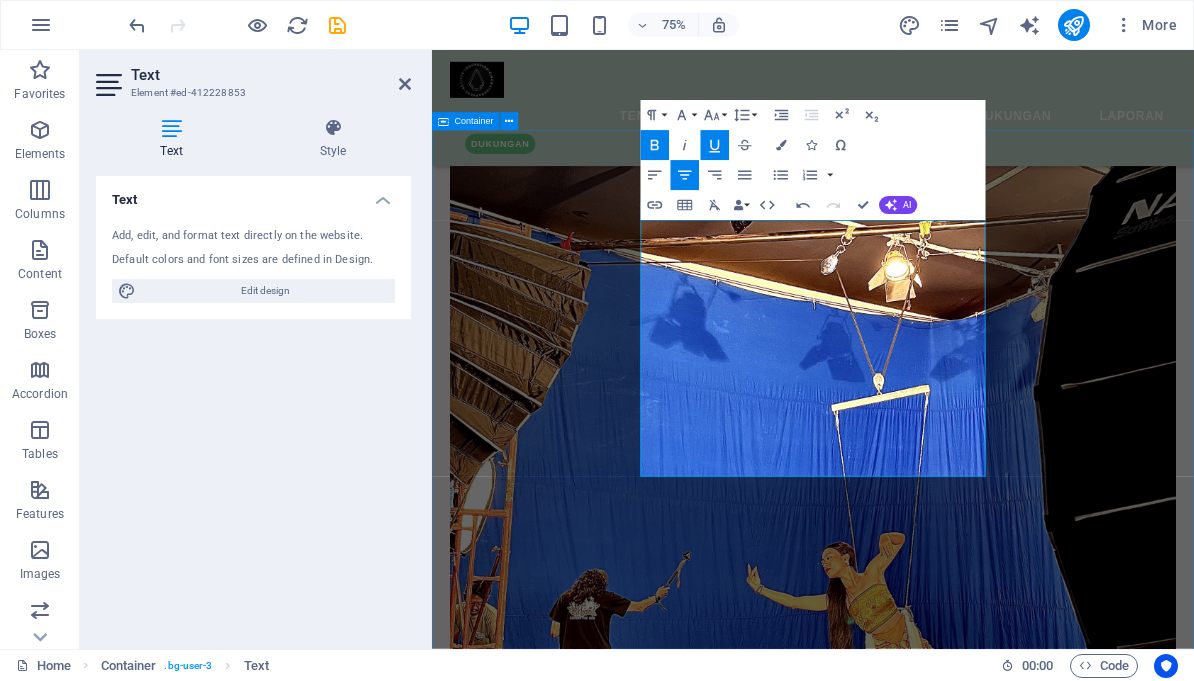 click on "sudah sampai di mana prosesnya Pada awalnya cerita Manusa Bhima adalah proses kreatif dalam pengembangan  seni  yang selalu kontemporer sesuai Desa, Kala, Patra yang diawali kajian nilai dan isi cerita yang dikembangkan sesuai waktu dan  situasi hari ini, serta tempat yang khusus hingga menjadi desain film pakeliran 360 yang berbeda metodenya dengan desain produksi film pada umumnya, hingga dilakukan beberapa workshop untuk penyesuaian teknologi pandang dengar dengan layar kubah (dome) yang imersif. hingga di aplikasikan pada saat proses penangkapan imaji (shooting) yang telah selesai, sekarang sudah memasuki proses penyusunan imaji imersif dan audio ambisonik.  Tes imaji dome 1 Tes imaji dome 2 Tes posisi Nawaruci Penyelesaian koreografi oleh Dayu Ani dengan referensi musik Ari Palawara  dengan  latihan dan ketekunan penari dari Bumi Bajra masih kurangnya bantuan berupa biaya pendukung hingga belum mencukupinya biaya pascaproduksi hingga diseminasi" at bounding box center (940, 2996) 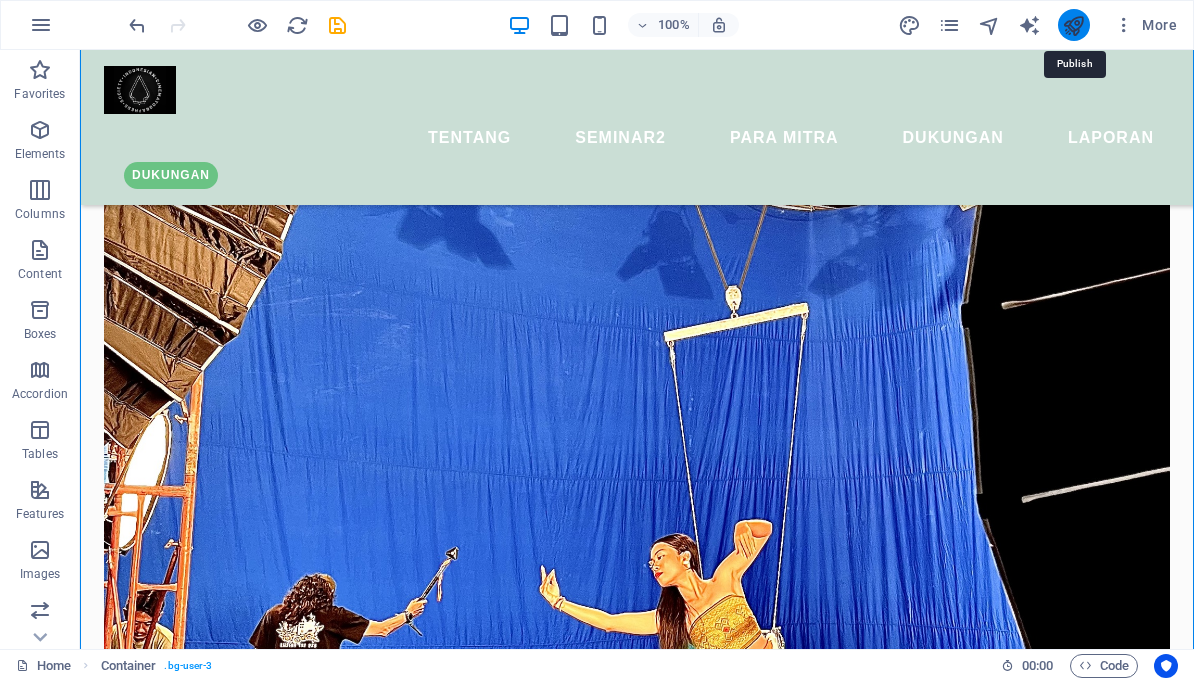 click at bounding box center (1073, 25) 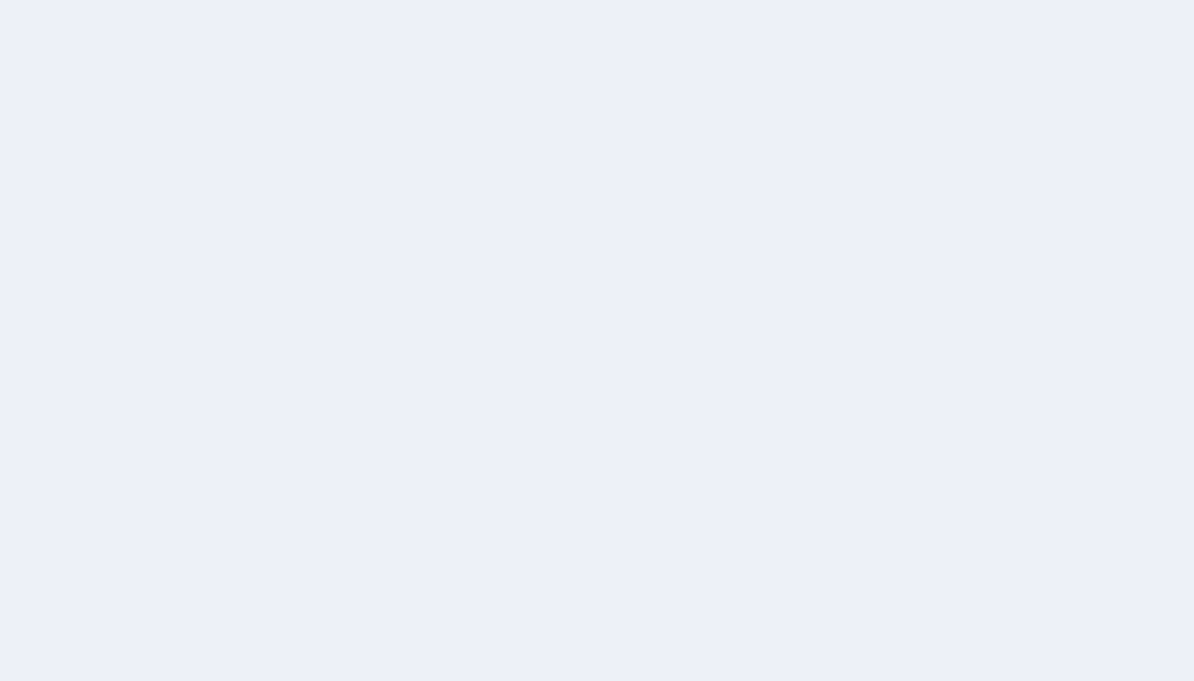 scroll, scrollTop: 0, scrollLeft: 0, axis: both 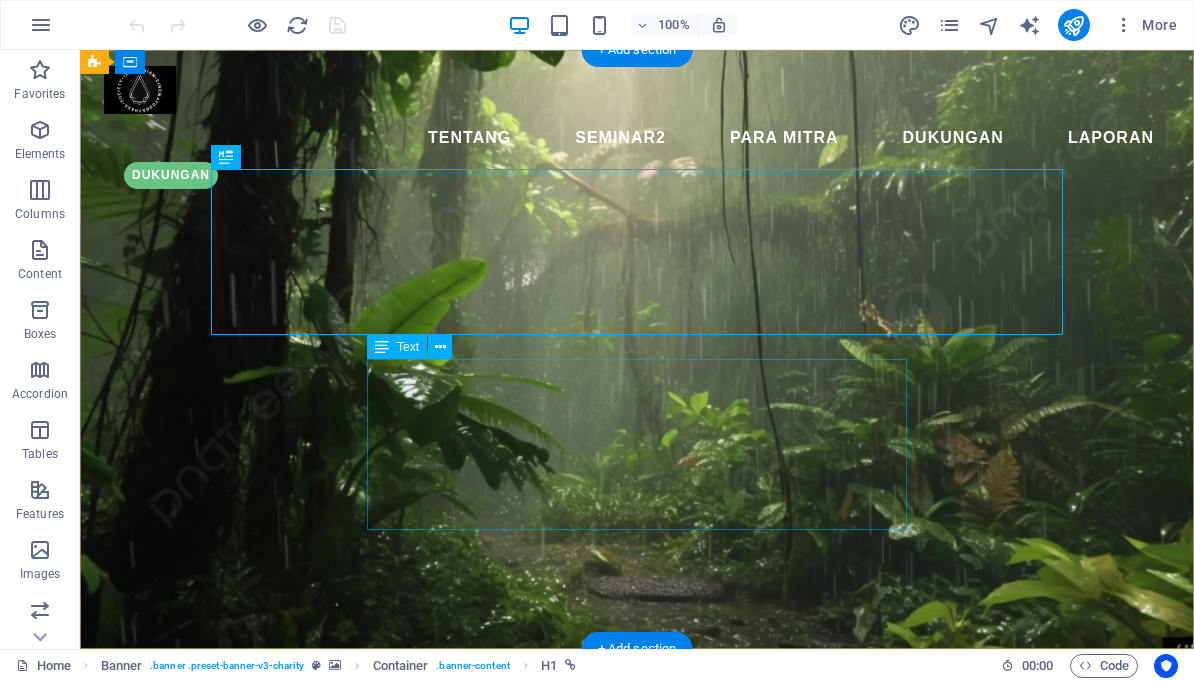 click on "Manusa Bhima adalah judul karya ini yang diangkat dari cerita klasik dari lontar dengan judul Nawaruci.  Cerita Nawaruci ini hanya ada di Nusantara walau latar karakternya dari cerita Mahabarata, dan sekarang di Indonesia lebih dikenal sebagai cerita Dewaruci atau Bima Suci. Untuk mengarahkan perhatian penonton hari ini pakeliran imersif menjadi tawaran baru tidak sekedar bentuk film berlayar 2 dimensi yang konvensional dalam mengarahkan perhatian. Pilihan media ini juga alasan dari cerita Nawaruci juga yang masuk ke alam imajinasi sang Bhima sebagai mahluk yang berpikir (manah) sebagai Manusa, dengan metode mengarahkan perhatian di ruang imersif yang juga sudah bagian dari  tradisi di beberapa seni pertunjukan tradisi hanya berbeda sekarang dalam bentuk rekaman." at bounding box center (637, 957) 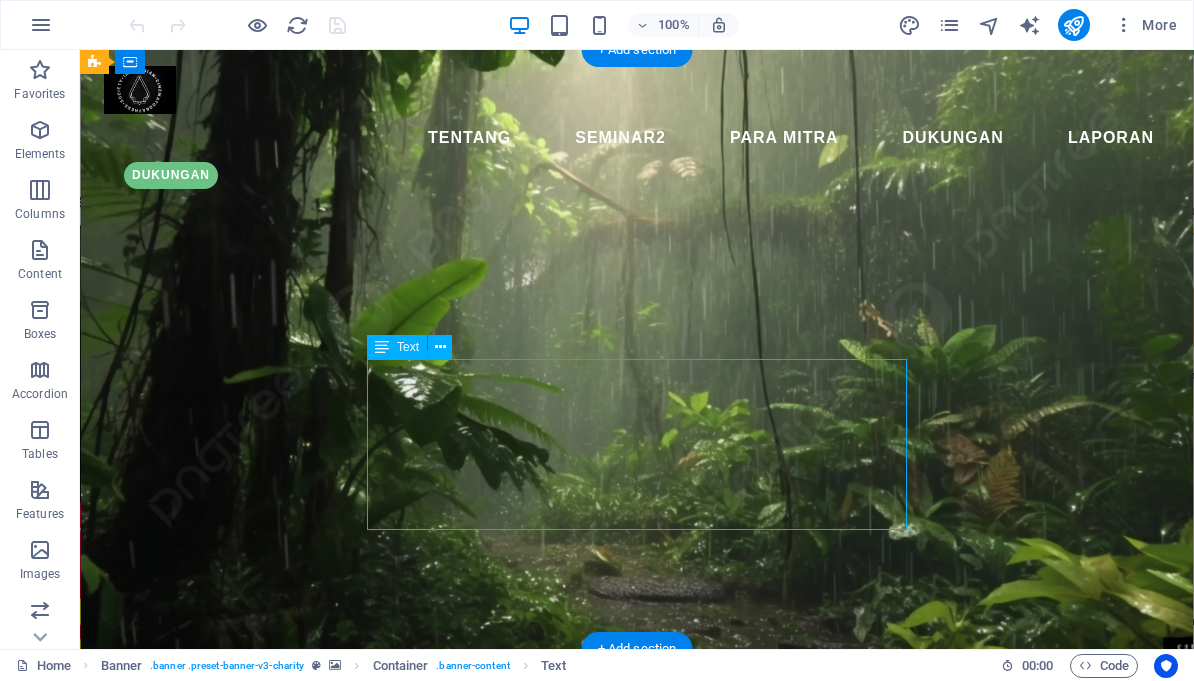 click on "Manusa Bhima adalah judul karya ini yang diangkat dari cerita klasik dari lontar dengan judul Nawaruci.  Cerita Nawaruci ini hanya ada di Nusantara walau latar karakternya dari cerita Mahabarata, dan sekarang di Indonesia lebih dikenal sebagai cerita Dewaruci atau Bima Suci. Untuk mengarahkan perhatian penonton hari ini pakeliran imersif menjadi tawaran baru tidak sekedar bentuk film berlayar 2 dimensi yang konvensional dalam mengarahkan perhatian. Pilihan media ini juga alasan dari cerita Nawaruci juga yang masuk ke alam imajinasi sang Bhima sebagai mahluk yang berpikir (manah) sebagai Manusa, dengan metode mengarahkan perhatian di ruang imersif yang juga sudah bagian dari  tradisi di beberapa seni pertunjukan tradisi hanya berbeda sekarang dalam bentuk rekaman." at bounding box center [637, 957] 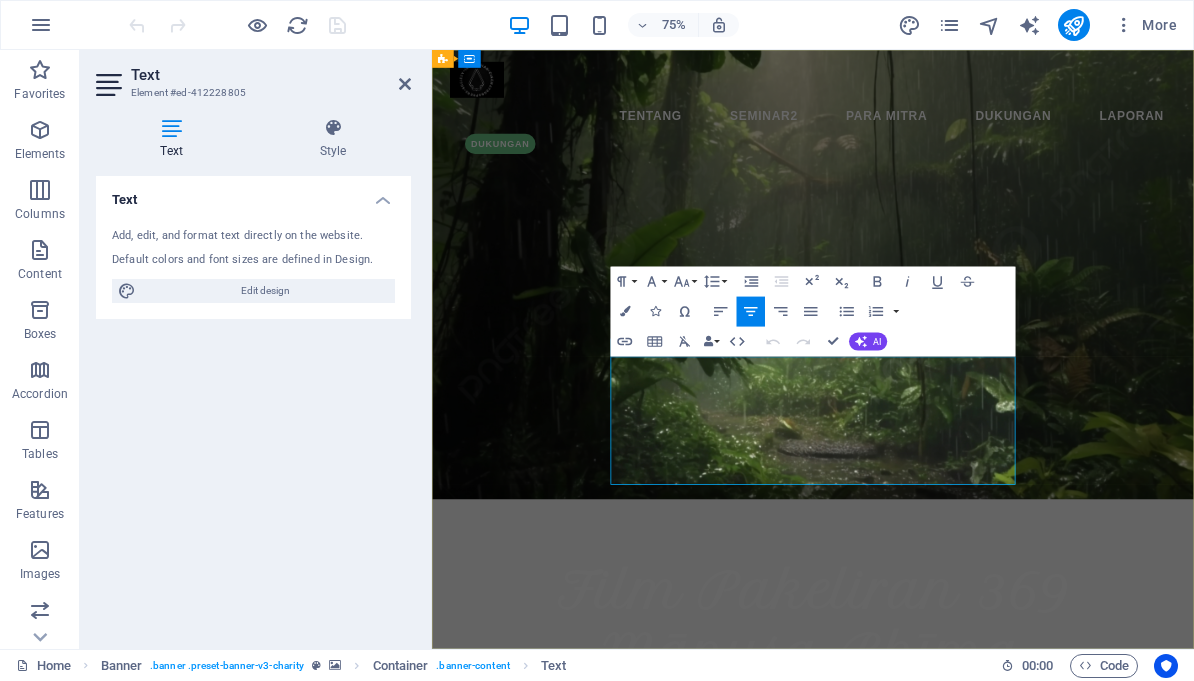 click on "Manusa Bhima adalah judul karya ini yang diangkat dari cerita klasik dari lontar dengan judul Nawaruci.  Cerita Nawaruci ini hanya ada di Nusantara walau latar karakternya dari cerita Mahabarata, dan sekarang di Indonesia lebih dikenal sebagai cerita Dewaruci atau Bima Suci. Untuk mengarahkan perhatian penonton hari ini pakeliran imersif menjadi tawaran baru tidak sekedar bentuk film berlayar 2 dimensi yang konvensional dalam mengarahkan perhatian. Pilihan media ini juga alasan dari cerita Nawaruci juga yang masuk ke alam imajinasi sang Bhima sebagai mahluk yang berpikir (manah) sebagai Manusa, dengan metode mengarahkan perhatian di ruang imersif yang juga sudah bagian dari  tradisi di beberapa seni pertunjukan tradisi hanya berbeda sekarang dalam bentuk rekaman." at bounding box center [940, 967] 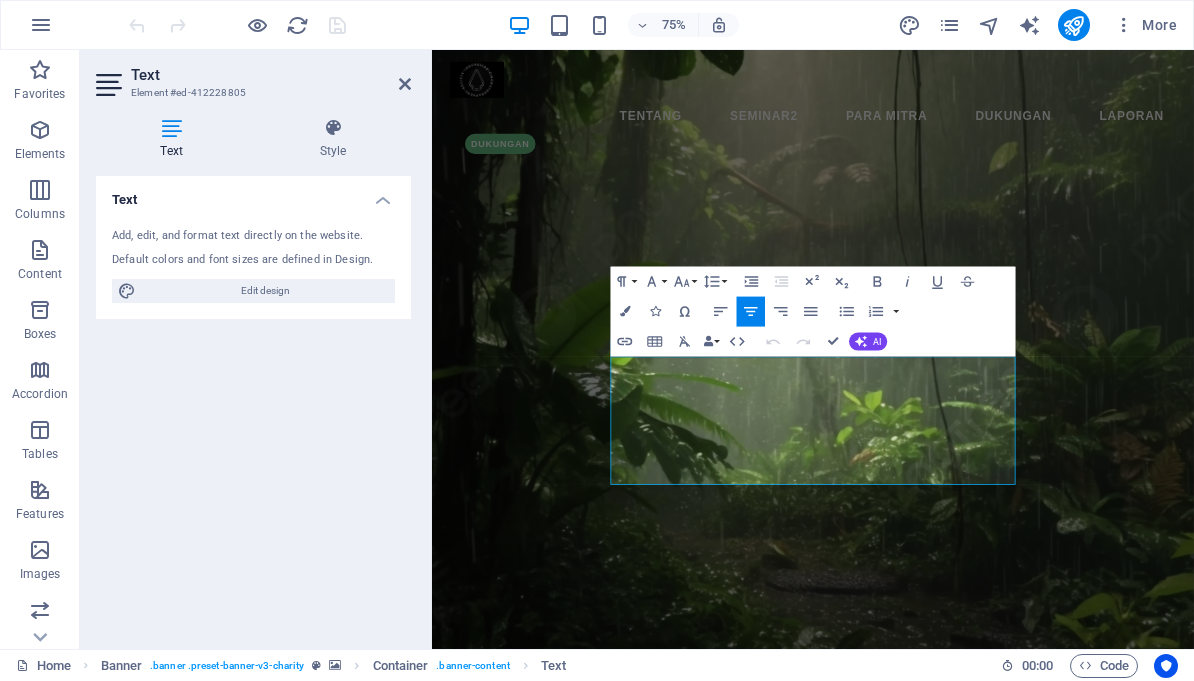 type 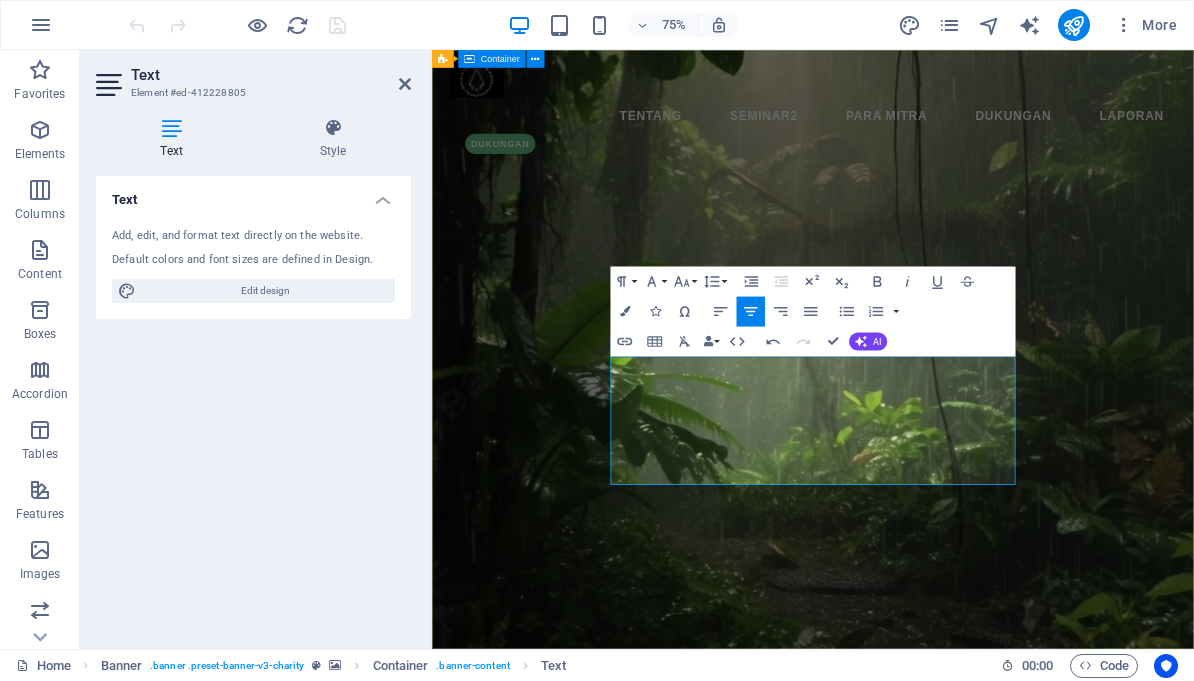 click on "Film Pakeliran 369 Mānuṣa Bhima Manusa Bhima adalah judul karya ini yang diangkat dari cerita klasik dari lontar dengan judul Nawaruci. Cerita Nawaruci ini hanya ada di Nusantara walau latar karakternya dari cerita Mahabarata, dan sekarang di Indonesia lebih dikenal sebagai cerita Dewaruci atau Bima Suci. Untuk mengarahkan perhatian penonton hari ini pakeliran imersif menjadi tawaran baru tidak sekedar bentuk film berlayar 2 dimensi yang konvensional dalam mengarahkan perhatian. Pilihan media ini juga alasan dari cerita Nawaruci juga yang masuk ke alam imajinasi sang Bhima sebagai mahluk yang berpikir (manah) sebagai Manusa, dengan metode mengarahkan perhatian di ruang imersif yang juga sudah bagian dari tradisi di beberapa seni pertunjukan tradisi hanya berbeda sekarang dalam bentuk rekaman pakeliran 369 ." at bounding box center [940, 1072] 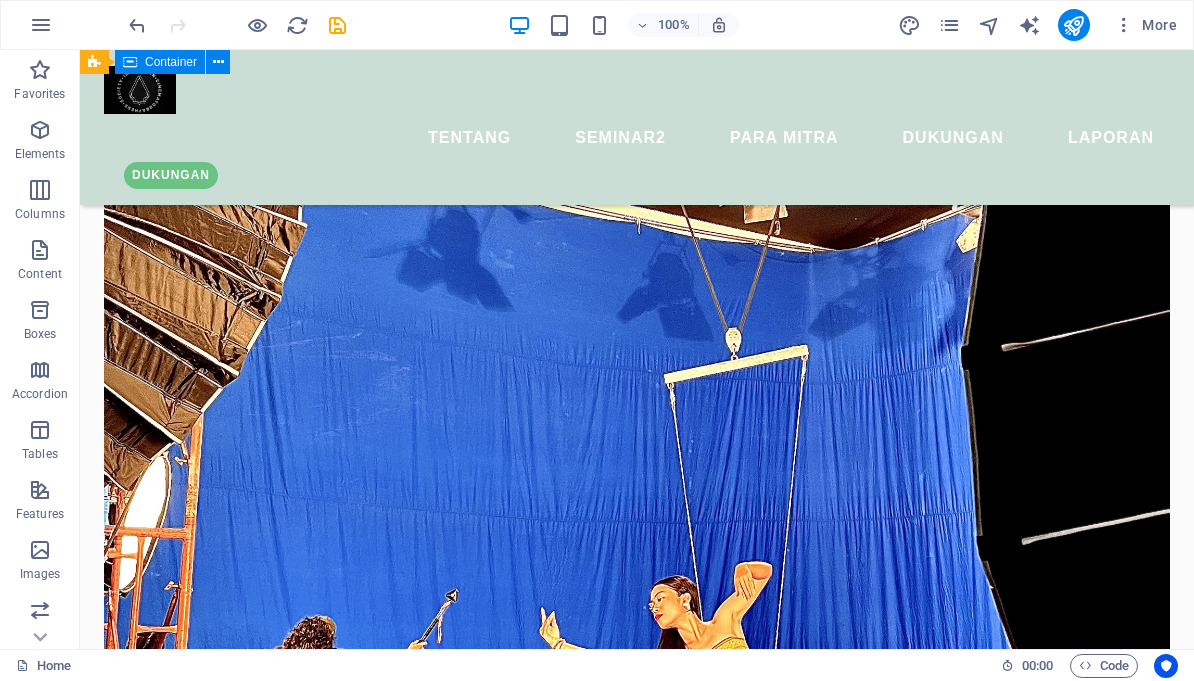 scroll, scrollTop: 3113, scrollLeft: 0, axis: vertical 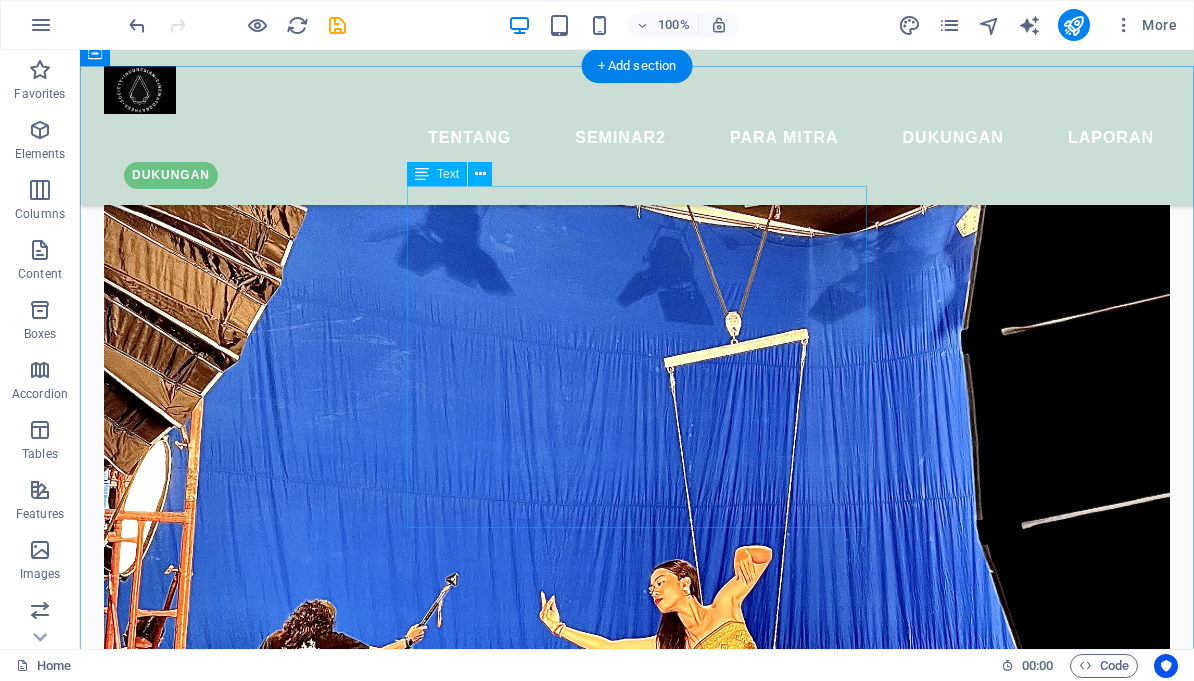 click on "Pada awalnya cerita Manusa Bhima adalah proses kreatif dalam pengembangan  seni  yang selalu kontemporer sesuai Desa, Kala, Patra yang diawali kajian nilai dan isi cerita yang dikembangkan sesuai waktu dan  situasi hari ini, serta tempat yang khusus hingga menjadi desain film pakeliran [NUMBER] yang berbeda metodenya dengan desain produksi film pada umumnya, hingga dilakukan beberapa workshop untuk penyesuaian teknologi pandang dengar dengan layar kubah (dome) yang imersif. hingga di aplikasikan pada saat proses penangkapan imaji (shooting) yang telah selesai, sekarang sudah memasuki proses penyusunan imaji imersif dan audio ambisonik.  Tes imaji dome [NUMBER] Tes imaji dome [NUMBER] Tes posisi Nawaruci" at bounding box center [637, 2443] 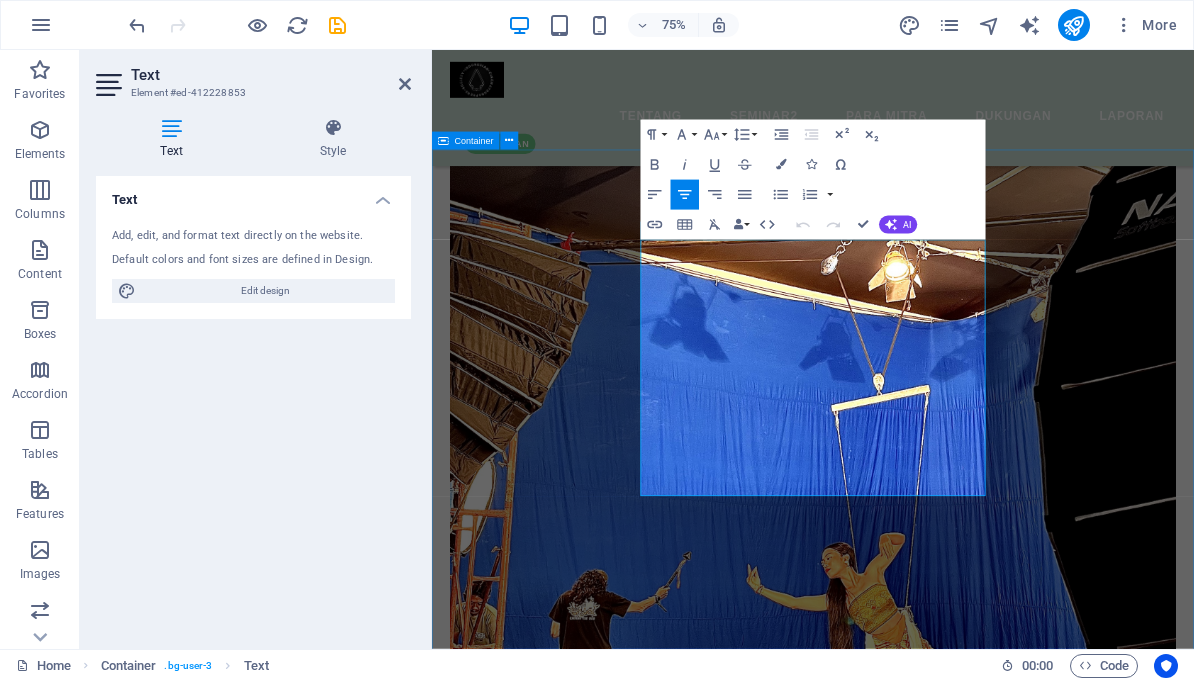 click on "sudah sampai di mana prosesnya Pada awalnya cerita Manusa Bhima adalah proses kreatif dalam pengembangan  seni  yang selalu kontemporer sesuai Desa, Kala, Patra yang diawali kajian nilai dan isi cerita yang dikembangkan sesuai waktu dan  situasi hari ini, serta tempat yang khusus hingga menjadi desain film pakeliran 360 yang berbeda metodenya dengan desain produksi film pada umumnya, hingga dilakukan beberapa workshop untuk penyesuaian teknologi pandang dengar dengan layar kubah (dome) yang imersif. hingga di aplikasikan pada saat proses penangkapan imaji (shooting) yang telah selesai, sekarang sudah memasuki proses penyusunan imaji imersif dan audio ambisonik.  Tes imaji dome 1 Tes imaji dome 2 Tes posisi Nawaruci Penyelesaian koreografi oleh Dayu Ani dengan referensi musik Ari Palawara  dengan  latihan dan ketekunan penari dari Bumi Bajra masih kurangnya bantuan berupa biaya pendukung hingga belum mencukupinya biaya pascaproduksi hingga diseminasi" at bounding box center [940, 2997] 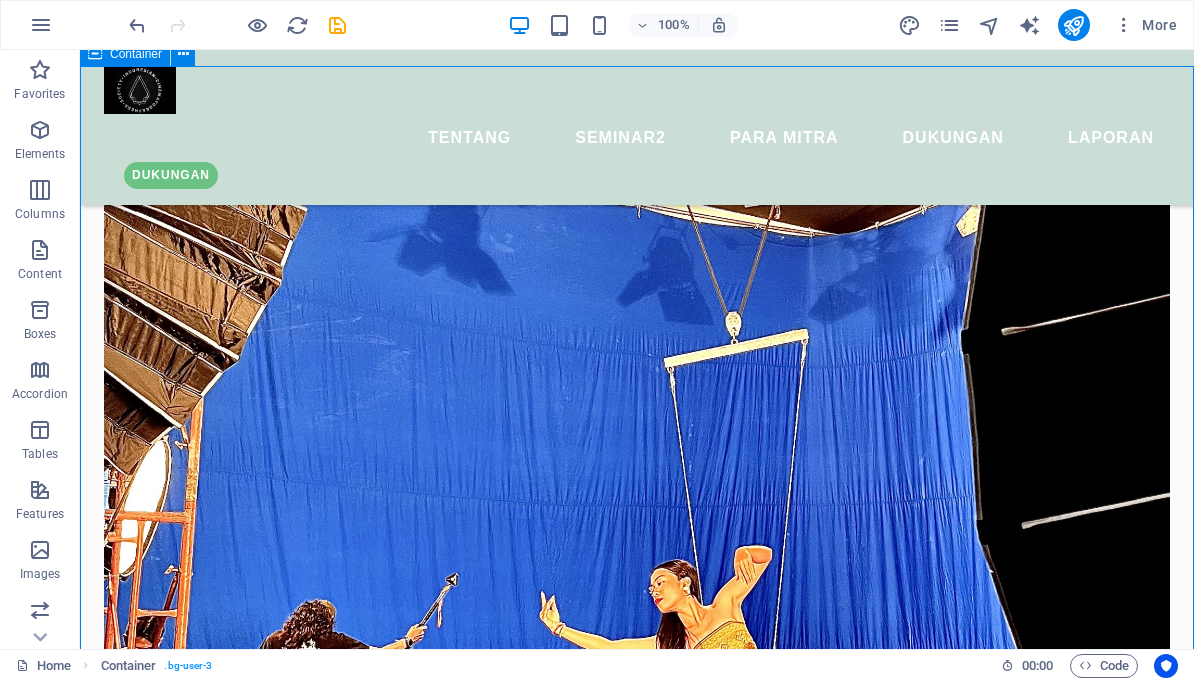 click on "sudah sampai di mana prosesnya Pada awalnya cerita Manusa Bhima adalah proses kreatif dalam pengembangan  seni  yang selalu kontemporer sesuai Desa, Kala, Patra yang diawali kajian nilai dan isi cerita yang dikembangkan sesuai waktu dan  situasi hari ini, serta tempat yang khusus hingga menjadi desain film pakeliran 360 yang berbeda metodenya dengan desain produksi film pada umumnya, hingga dilakukan beberapa workshop untuk penyesuaian teknologi pandang dengar dengan layar kubah (dome) yang imersif. hingga di aplikasikan pada saat proses penangkapan imaji (shooting) yang telah selesai, sekarang sudah memasuki proses penyusunan imaji imersif dan audio ambisonik.  Tes imaji dome 1 Tes imaji dome 2 Tes posisi Nawaruci Penyelesaian koreografi oleh Dayu Ani dengan referensi musik Ari Palawara  dengan  latihan dan ketekunan penari dari Bumi Bajra masih kurangnya bantuan berupa biaya pendukung hingga belum mencukupinya biaya pascaproduksi hingga diseminasi" at bounding box center (637, 2960) 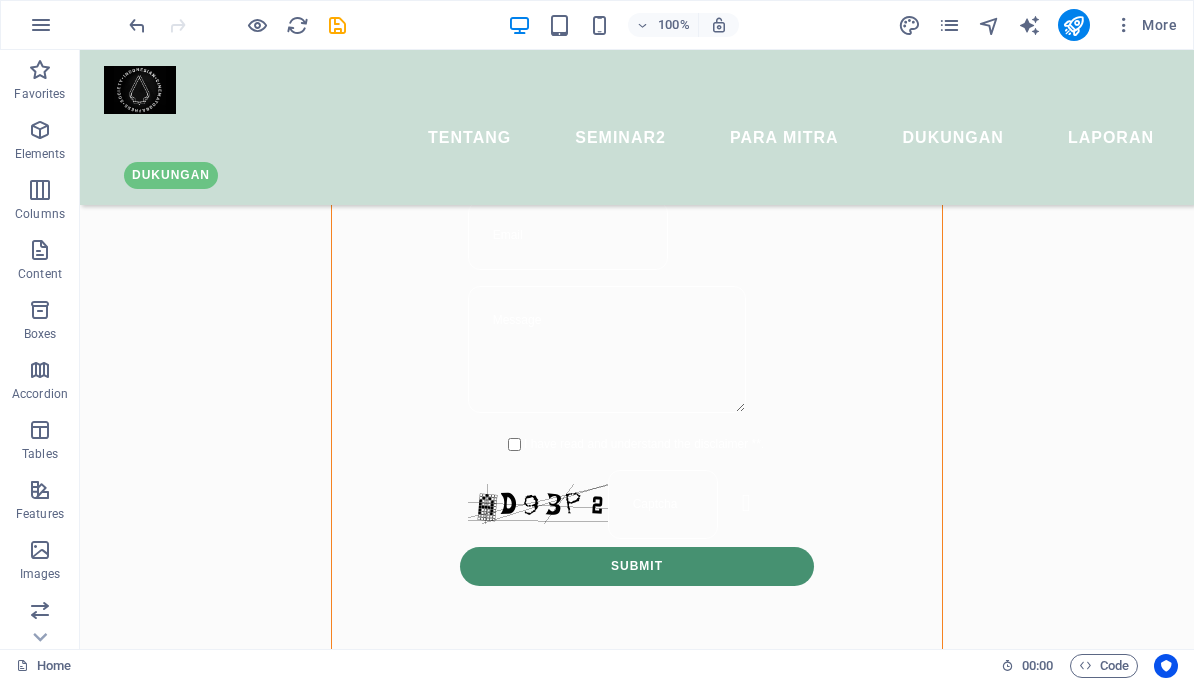 scroll, scrollTop: 1717, scrollLeft: 0, axis: vertical 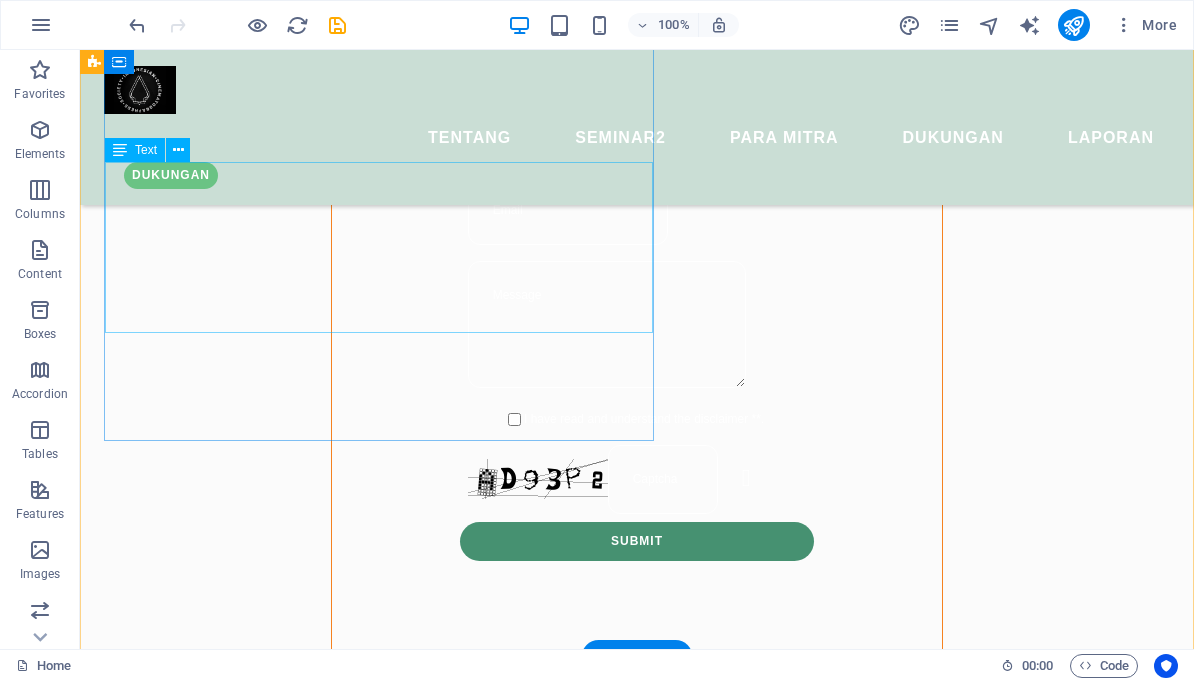 click on "[NAME] sebagai dosen IKJ mengajar sinematografi program studi Film dan televis, menempuh pendidikan terakhir Magister Seni di ISI Surakarta dengan karya Awirota , sekarang sedang menempuh pendidikan doktoral di ISI Denpasar program studi penciptaan seni, dan karya ini diajukan sebagai penciptaan karya akademik dengan disertasi mengarahkan perhatian pada film pakeliran imersif Manusa Bhima, karya ini adalah karya kolaborasi dan gotong royong sebagai karya akademik, karya ini akan terbentuk dari para mitra yang sudah berbesar hati mendorong dan membantu hingga jadi, yang sekarang sudah masuk tahap penyusunan imaji dan audio yang membutuhkan dukungan donasi atau dalam bentuk sponsor berupa pembiayaan maupun fasilitasi.. Cek LAPORAN" at bounding box center (637, 978) 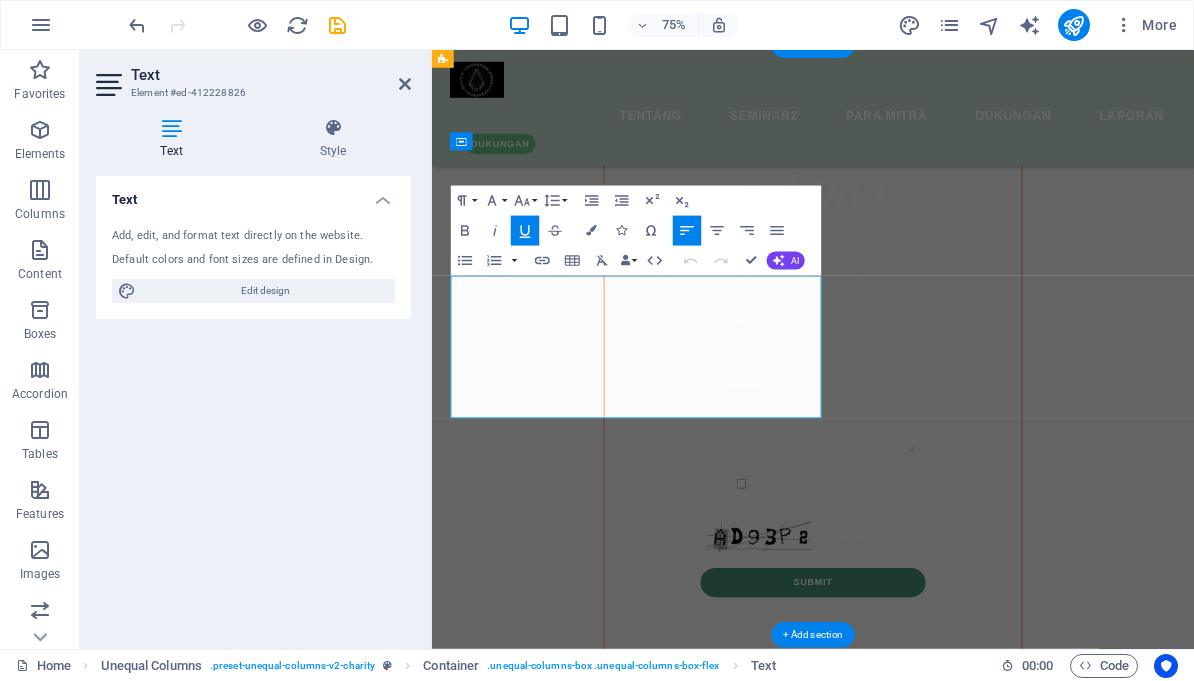 click on "[NAME] sebagai dosen IKJ mengajar sinematografi program studi Film dan televis, menempuh pendidikan terakhir Magister Seni di ISI Surakarta dengan karya Awirota , sekarang sedang menempuh pendidikan doktoral di ISI Denpasar program studi penciptaan seni, dan karya ini diajukan sebagai penciptaan karya akademik dengan disertasi mengarahkan perhatian pada film pakeliran imersif Manusa Bhima, karya ini adalah karya kolaborasi dan gotong royong sebagai karya akademik, karya ini akan terbentuk dari para mitra yang sudah berbesar hati mendorong dan membantu hingga jadi, yang sekarang sudah masuk tahap penyusunan imaji dan audio yang membutuhkan dukungan donasi atau dalam bentuk sponsor berupa pembiayaan maupun fasilitasi.. Cek LAPORAN" at bounding box center [950, 1198] 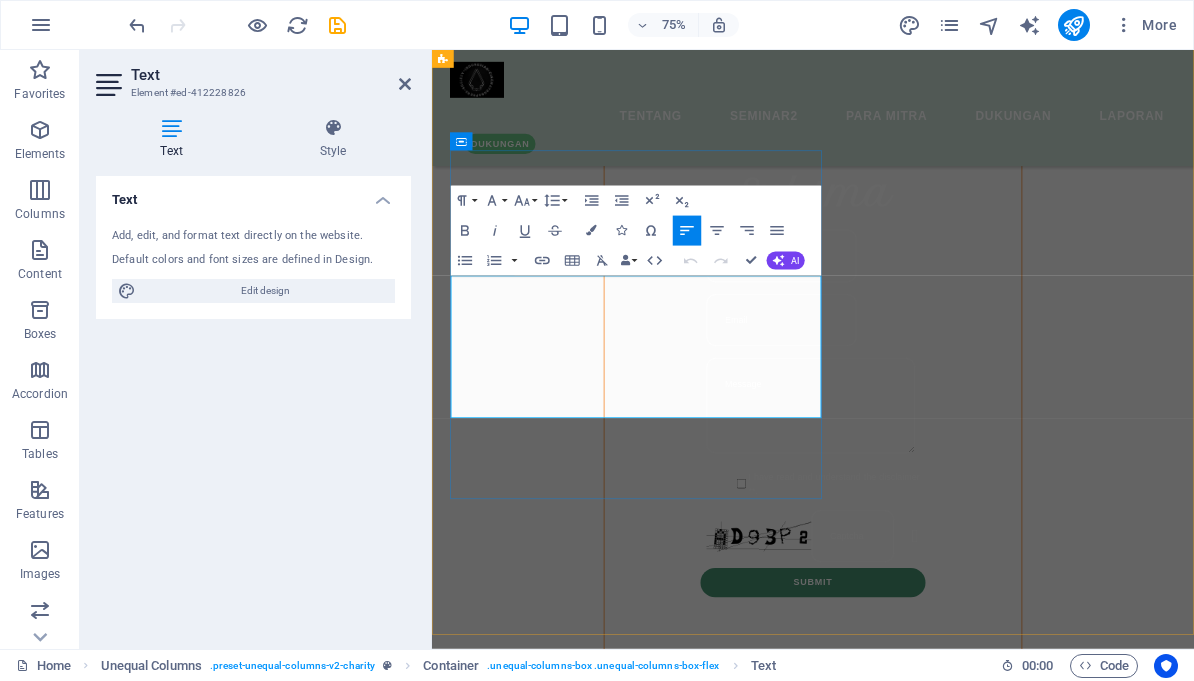 click on "[NAME] sebagai dosen IKJ mengajar sinematografi program studi Film dan televis, menempuh pendidikan terakhir Magister Seni di ISI Surakarta dengan karya Awirota , sekarang sedang menempuh pendidikan doktoral di ISI Denpasar program studi penciptaan seni, dan karya ini diajukan sebagai penciptaan karya akademik dengan disertasi mengarahkan perhatian pada film pakeliran imersif Manusa Bhima, karya ini adalah karya kolaborasi dan gotong royong sebagai karya akademik, karya ini akan terbentuk dari para mitra yang sudah berbesar hati mendorong dan membantu hingga jadi, yang sekarang sudah masuk tahap penyusunan imaji dan audio yang membutuhkan dukungan donasi atau dalam bentuk sponsor berupa pembiayaan maupun fasilitasi.. Cek LAPORAN" at bounding box center (950, 1198) 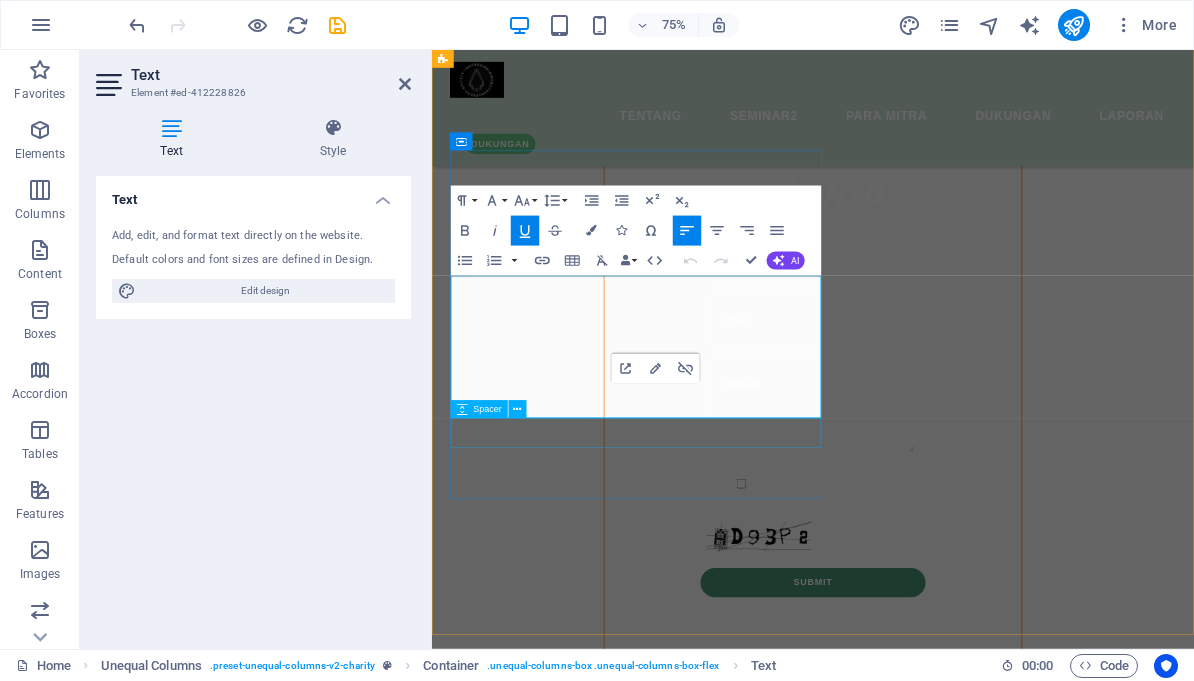 click on "[NAME] sebagai dosen IKJ mengajar sinematografi program studi Film dan televis, menempuh pendidikan terakhir Magister Seni di ISI Surakarta dengan karya Awirota , sekarang sedang menempuh pendidikan doktoral di ISI Denpasar program studi penciptaan seni, dan karya ini diajukan sebagai penciptaan karya akademik dengan disertasi mengarahkan perhatian pada film pakeliran imersif Manusa Bhima, karya ini adalah karya kolaborasi dan gotong royong sebagai karya akademik, karya ini akan terbentuk dari para mitra yang sudah berbesar hati mendorong dan membantu hingga jadi, yang sekarang sudah masuk tahap penyusunan imaji dan audio yang membutuhkan dukungan donasi atau dalam bentuk sponsor berupa pembiayaan maupun fasilitasi.. Cek LAPORAN" at bounding box center (950, 1198) 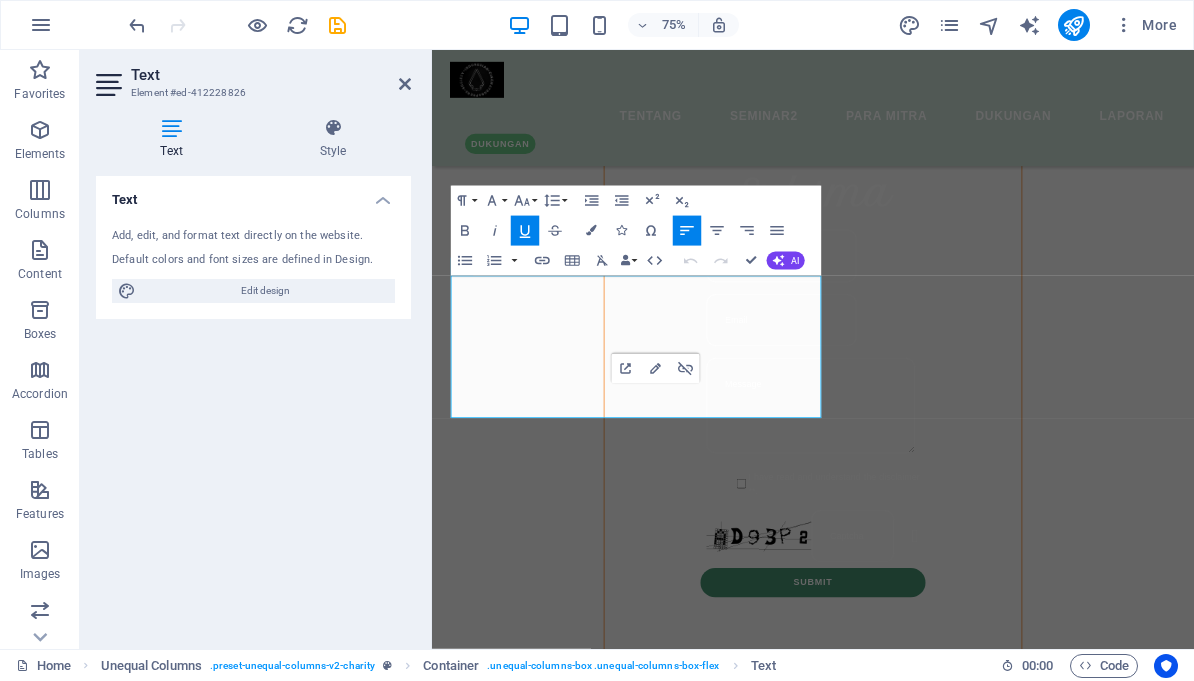click on "[NAME] sebagai dosen IKJ mengajar sinematografi program studi Film dan televis, menempuh pendidikan terakhir Magister Seni di ISI Surakarta dengan karya Awirota , sekarang sedang menempuh pendidikan doktoral di ISI Denpasar program studi penciptaan seni, dan karya ini diajukan sebagai penciptaan karya akademik dengan disertasi mengarahkan perhatian pada film pakeliran imersif Manusa Bhima, karya ini adalah karya kolaborasi dan gotong royong sebagai karya akademik, karya ini akan terbentuk dari para mitra yang sudah berbesar hati mendorong dan membantu hingga jadi, yang sekarang sudah masuk tahap penyusunan imaji dan audio yang membutuhkan dukungan donasi atau dalam bentuk sponsor berupa pembiayaan maupun fasilitasi.. Cek LAPORAN" at bounding box center (950, 1198) 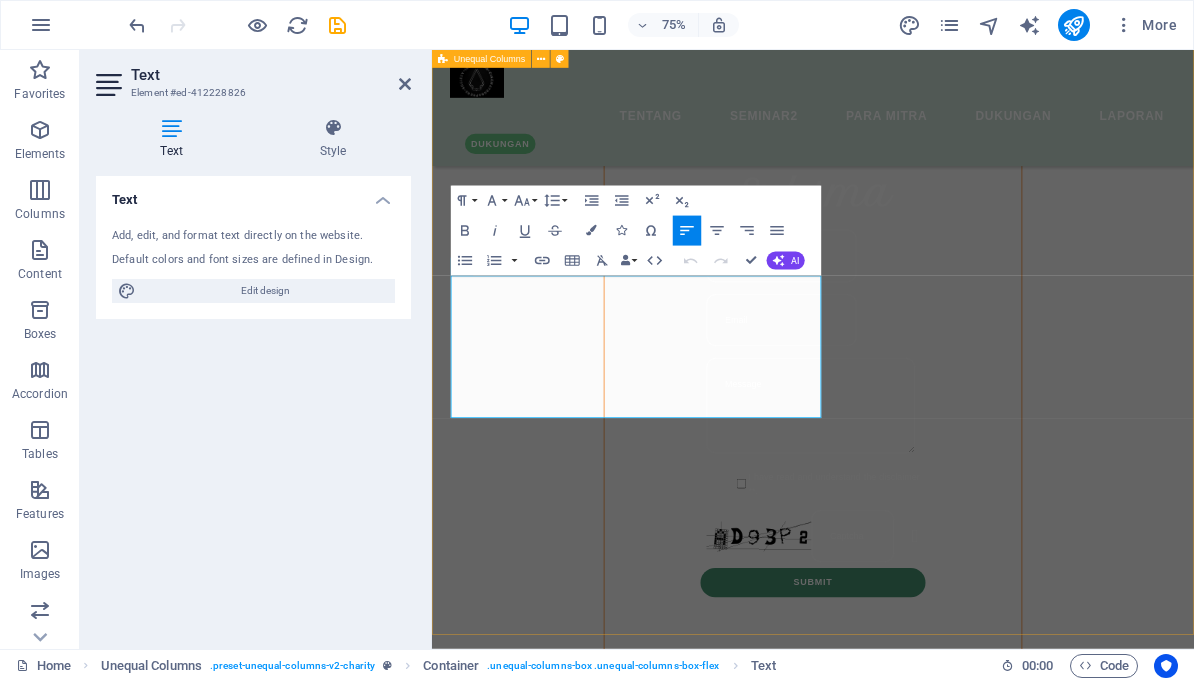 click on "Dukungan Produksi Agni Ariatama   sebagai dosen IKJ mengajar sinematografi program studi Film dan televis, menempuh pendidikan terakhir Magister Seni di ISI Surakarta dengan karya   Awirota , sekarang sedang menempuh pendidikan doktoral di ISI Denpasar program studi penciptaan seni, dan karya ini diajukan sebagai penciptaan karya akademik dengan disertasi mengarahkan perhatian pada film pakeliran imersif Manusa Bhima, karya ini adalah karya kolaborasi dan gotong royong sebagai karya akademik, karya ini akan terbentuk dari para mitra yang sudah berbesar hati mendorong dan membantu hingga jadi, yang sekarang sudah masuk tahap penyusunan imaji dan audio yang membutuhkan dukungan donasi atau dalam bentuk sponsor berupa pembiayaan maupun fasilitasi..   Cek LAPORAN Mitra Karya" at bounding box center [940, 1817] 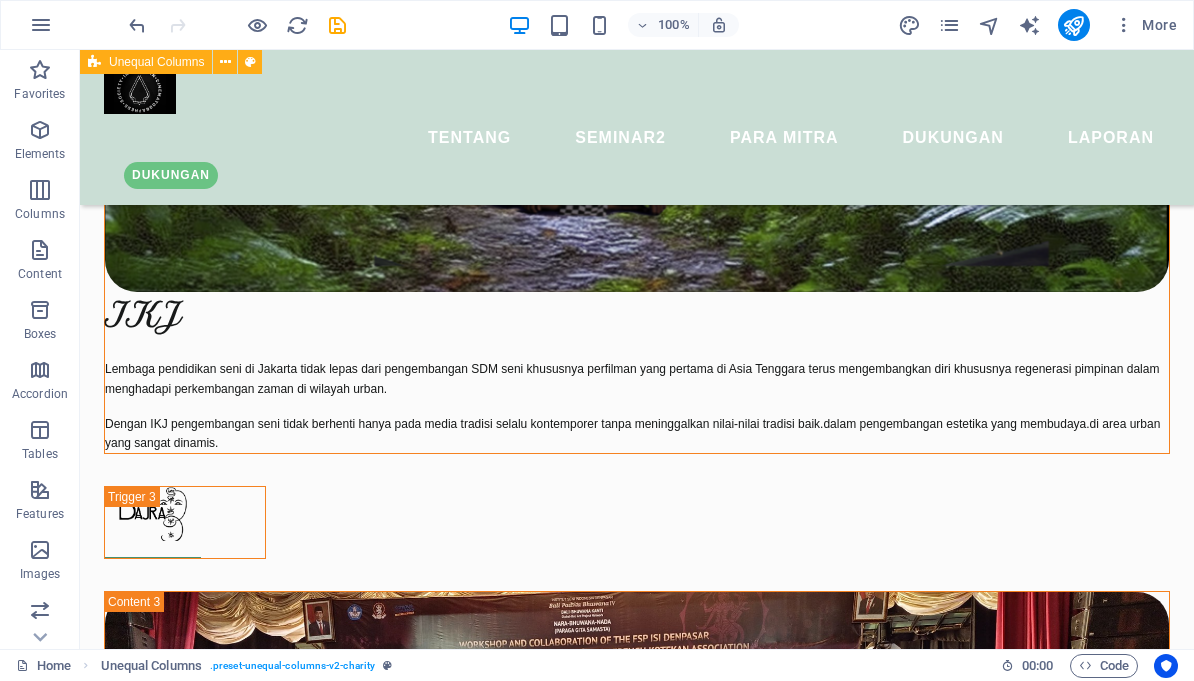 scroll, scrollTop: 11405, scrollLeft: 0, axis: vertical 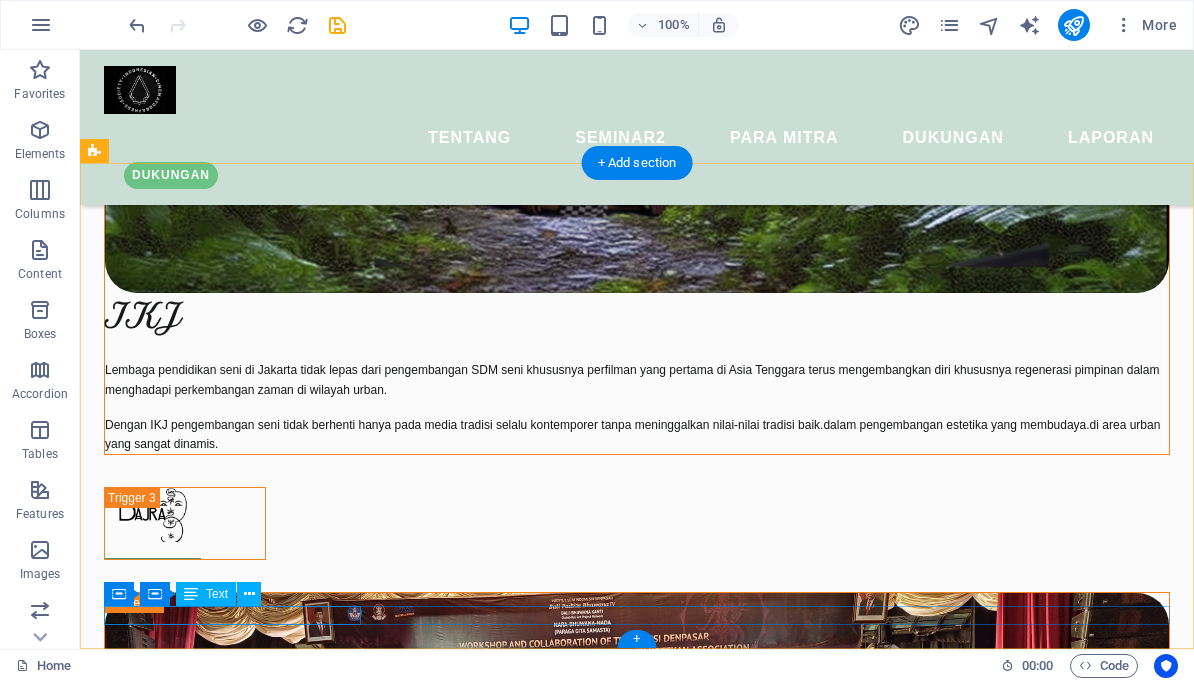 click on "2024   manusabhima.com . All Rights Reserved." at bounding box center (633, 15700) 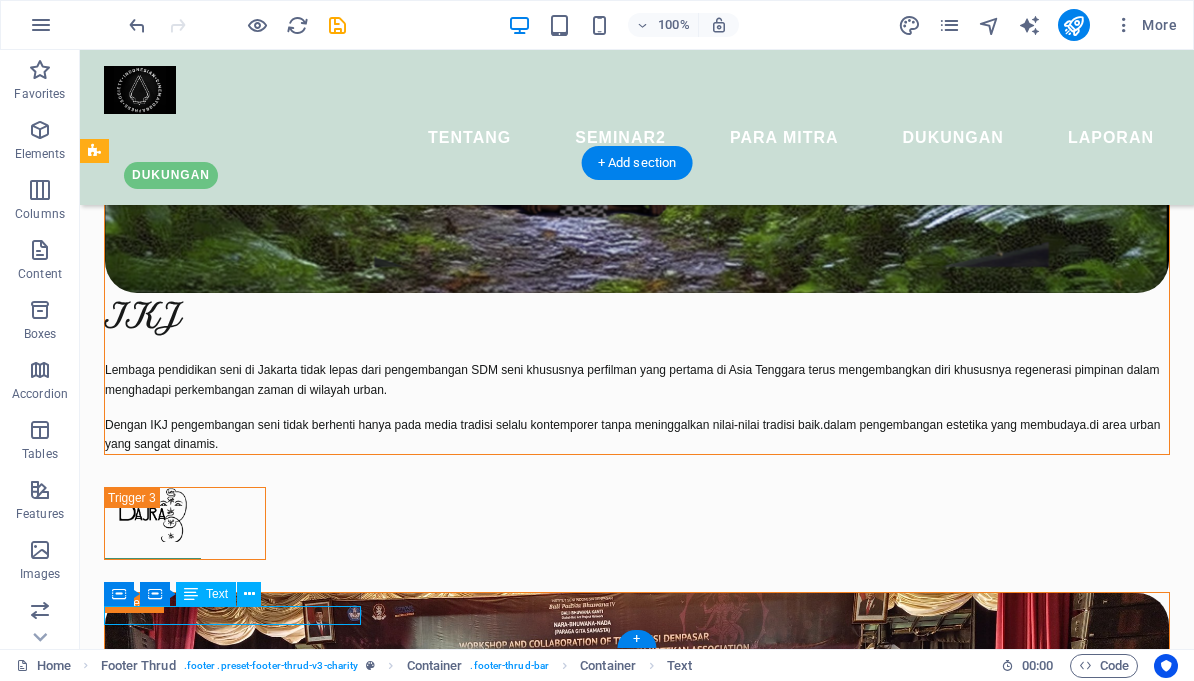 click on "2024   manusabhima.com . All Rights Reserved." at bounding box center (633, 15700) 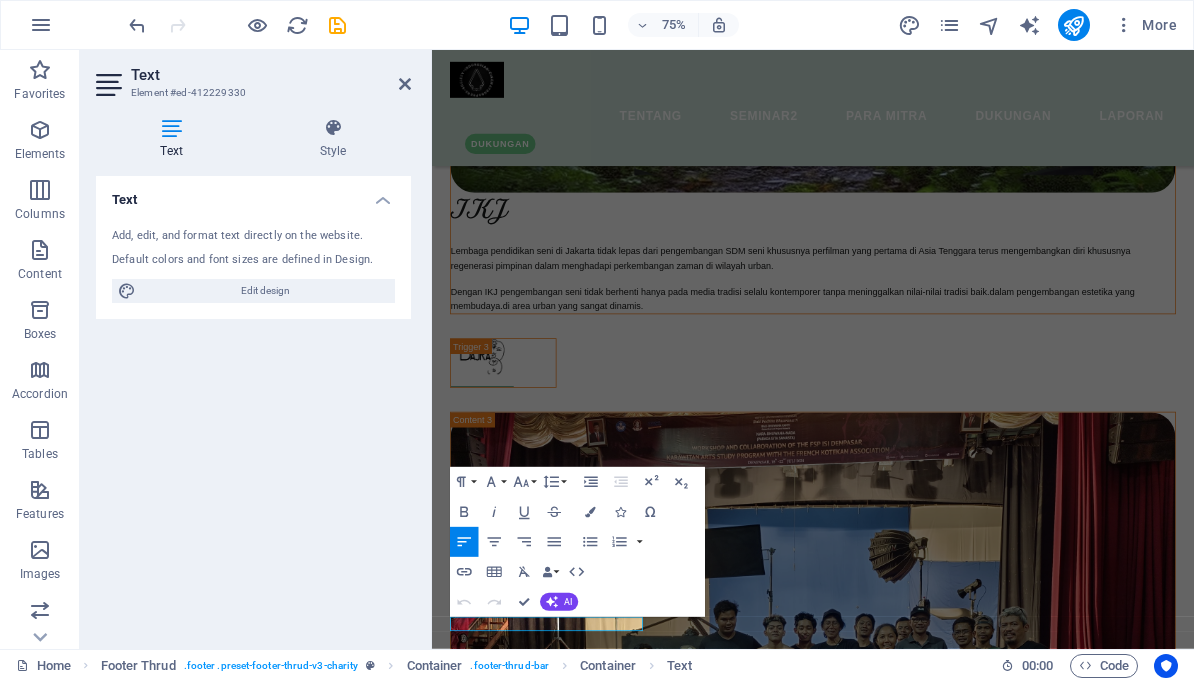type 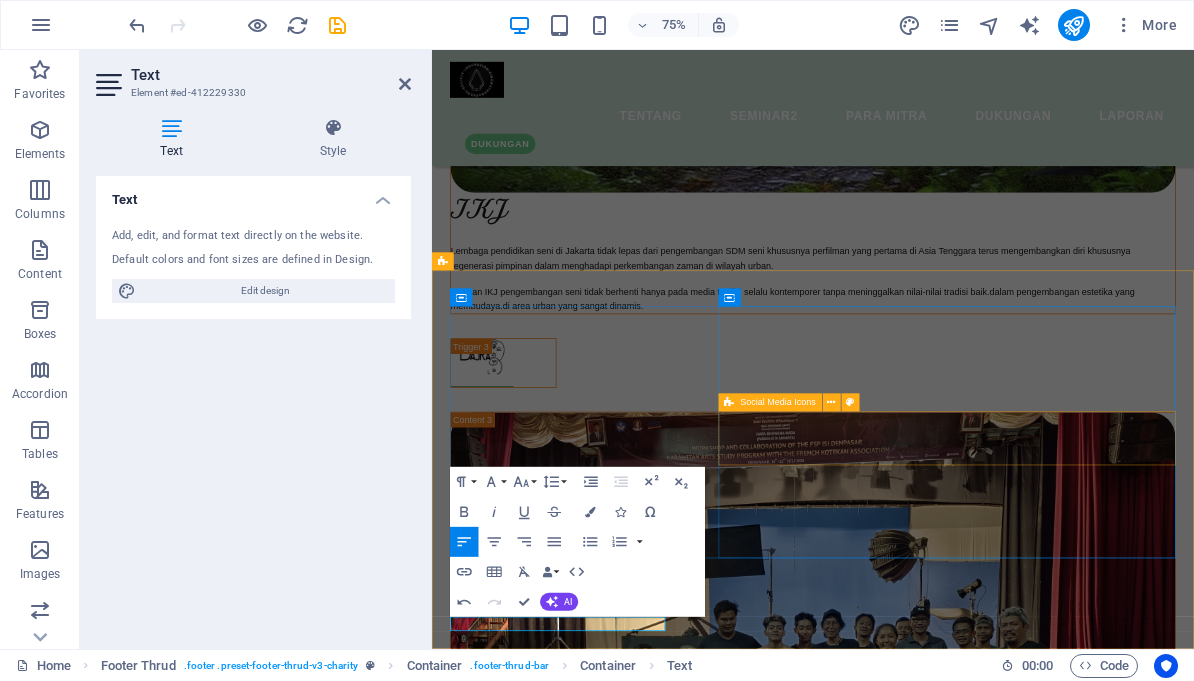 click at bounding box center (761, 14650) 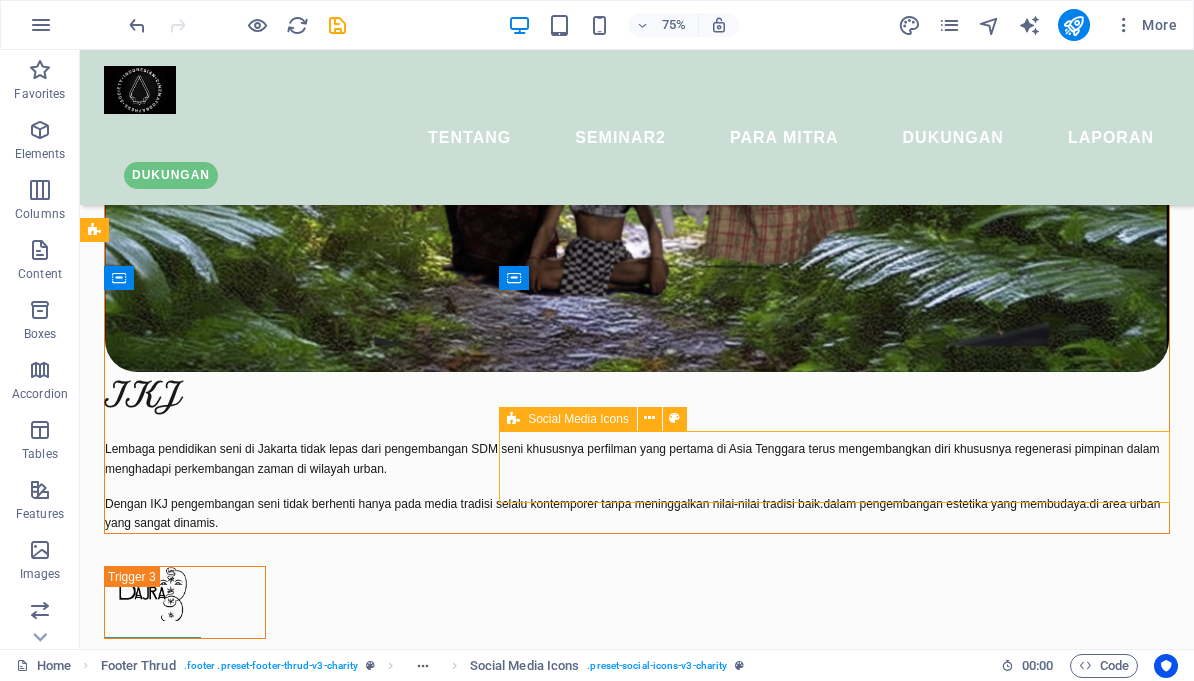 scroll, scrollTop: 11405, scrollLeft: 0, axis: vertical 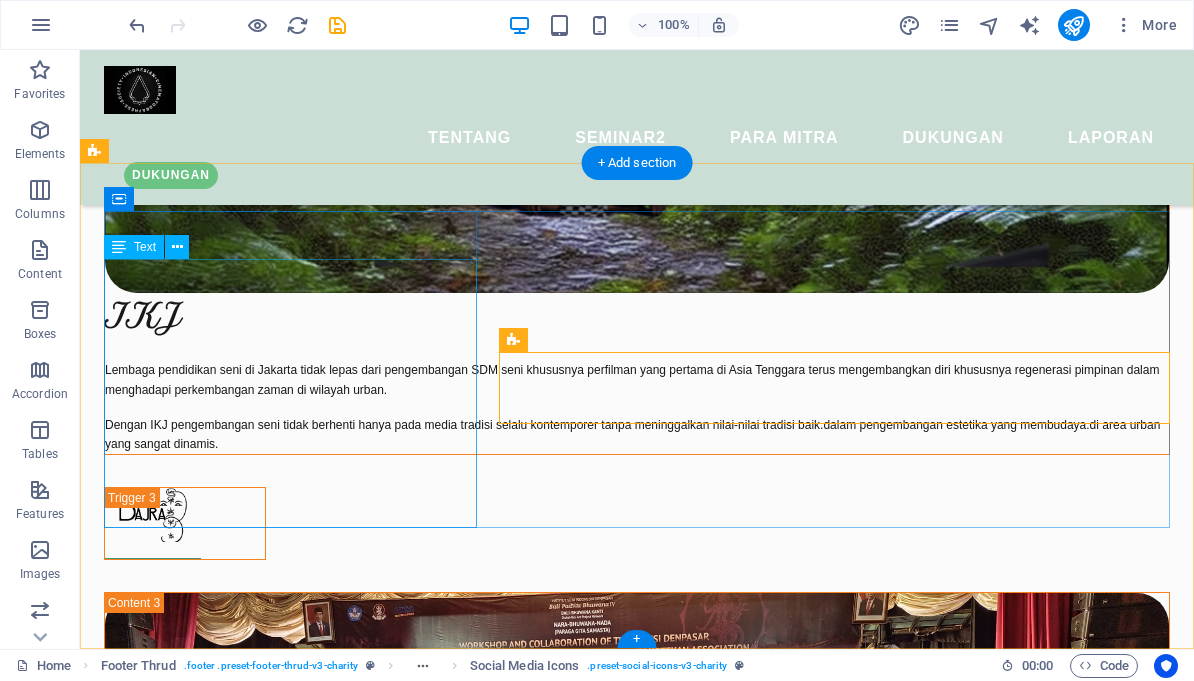 click on "Kontak person sponsorship  Vanesa Martida T.  +6285737495538 E.  vanesamartida@gmail.com Sekretariat ICS  +6282211113760  cp. Tanti DISCLAIMER** Jika berkenan, mohon mengisi DUKUNGAN walau dalam bentuk doa, supaya tercatat, dan setuju namanya dimasukan atau tidak dalam laporan sebagai hak keterbukaan informasi kami wajib publikasi laporan sebagai kewajiban akademik. Link Laporan detail perkembangan donasi pada email balasan jika sudah mengisi DUKUNGAN. Terima Kasih atas perhatiannya" at bounding box center [290, 15014] 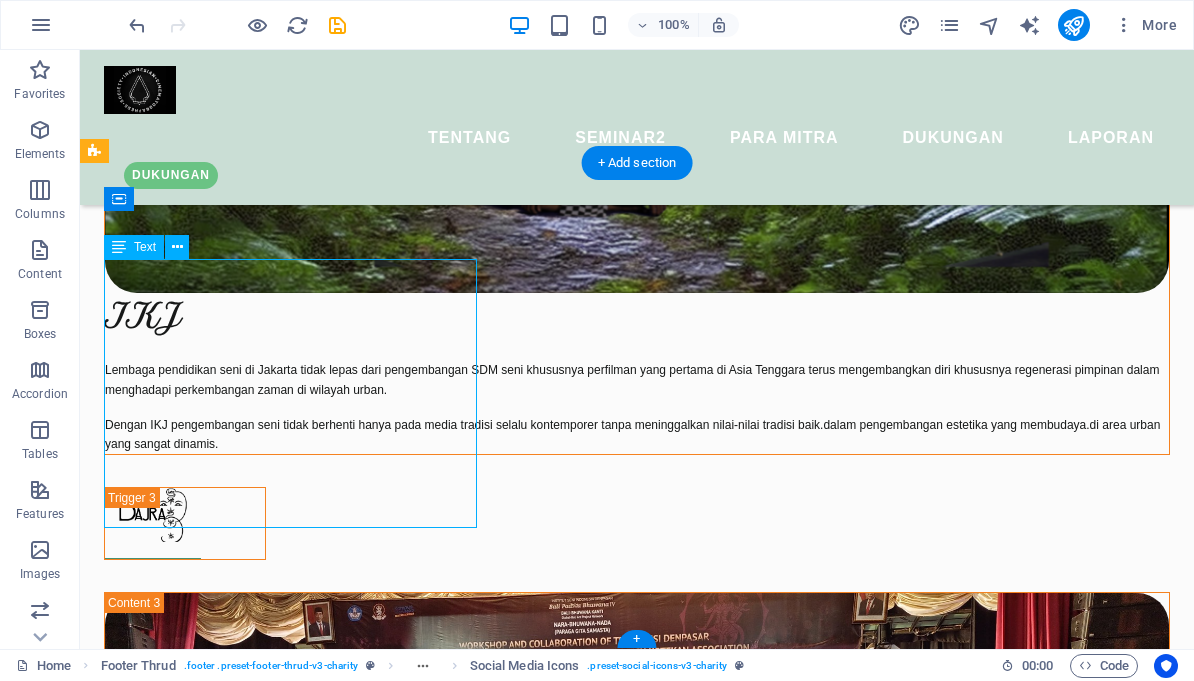 click on "Kontak person sponsorship  Vanesa Martida T.  +6285737495538 E.  vanesamartida@gmail.com Sekretariat ICS  +6282211113760  cp. Tanti DISCLAIMER** Jika berkenan, mohon mengisi DUKUNGAN walau dalam bentuk doa, supaya tercatat, dan setuju namanya dimasukan atau tidak dalam laporan sebagai hak keterbukaan informasi kami wajib publikasi laporan sebagai kewajiban akademik. Link Laporan detail perkembangan donasi pada email balasan jika sudah mengisi DUKUNGAN. Terima Kasih atas perhatiannya" at bounding box center (290, 15014) 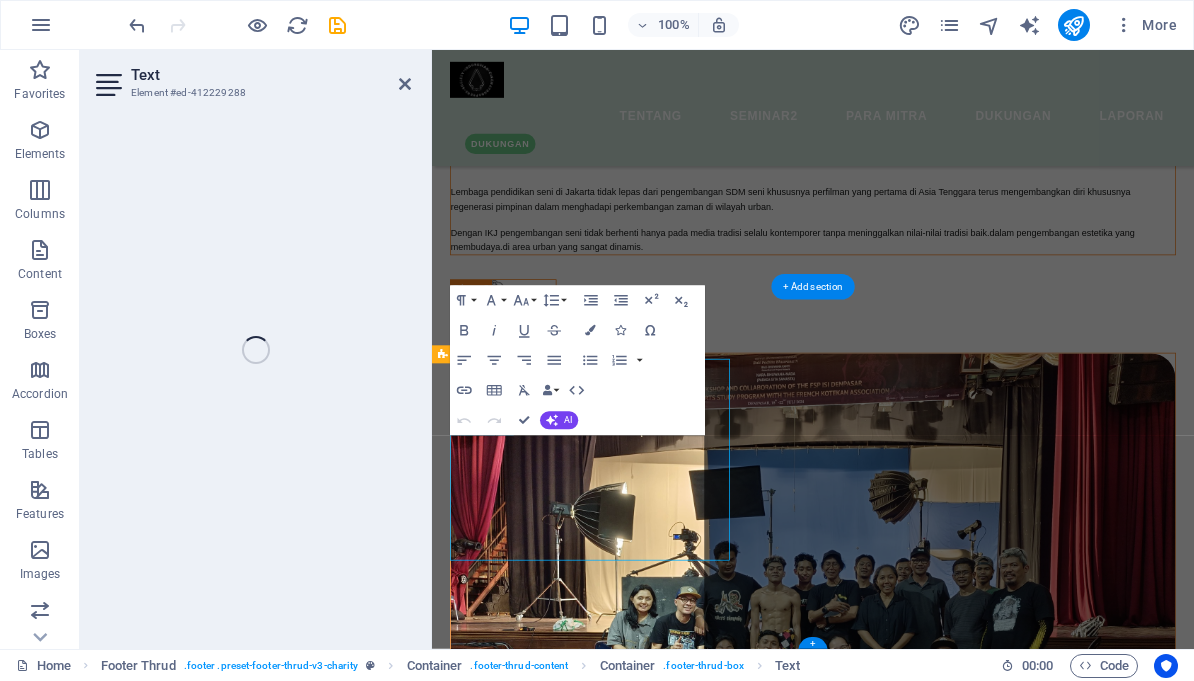 scroll, scrollTop: 11202, scrollLeft: 0, axis: vertical 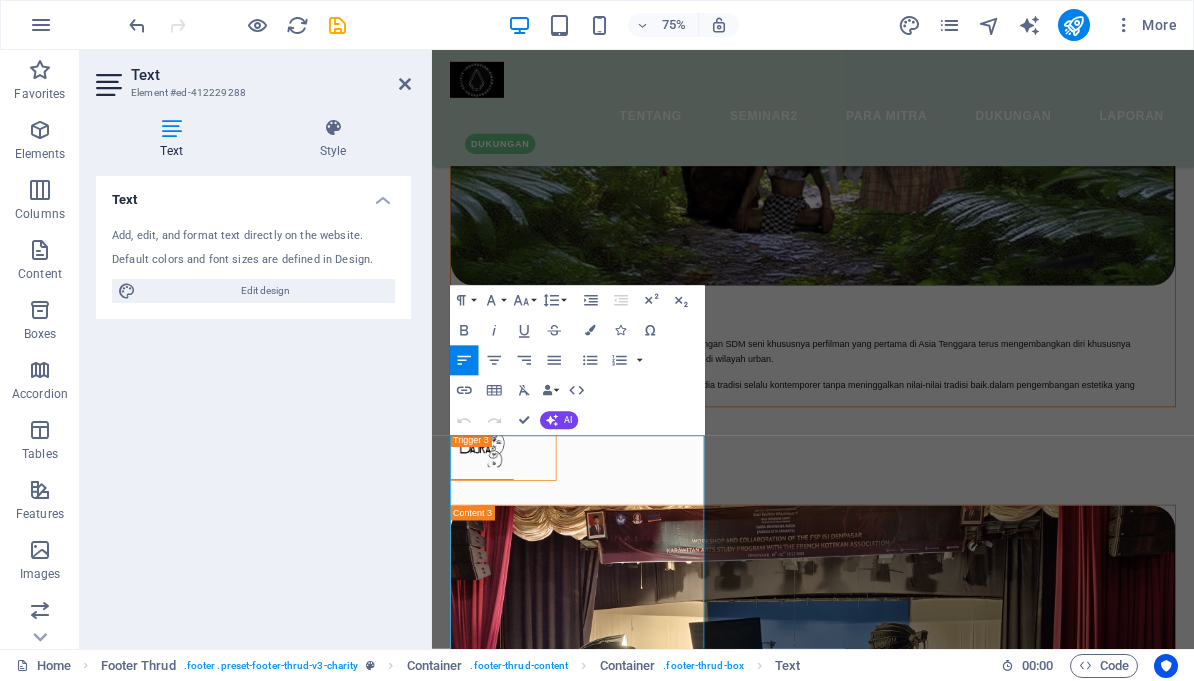 click at bounding box center (940, 13223) 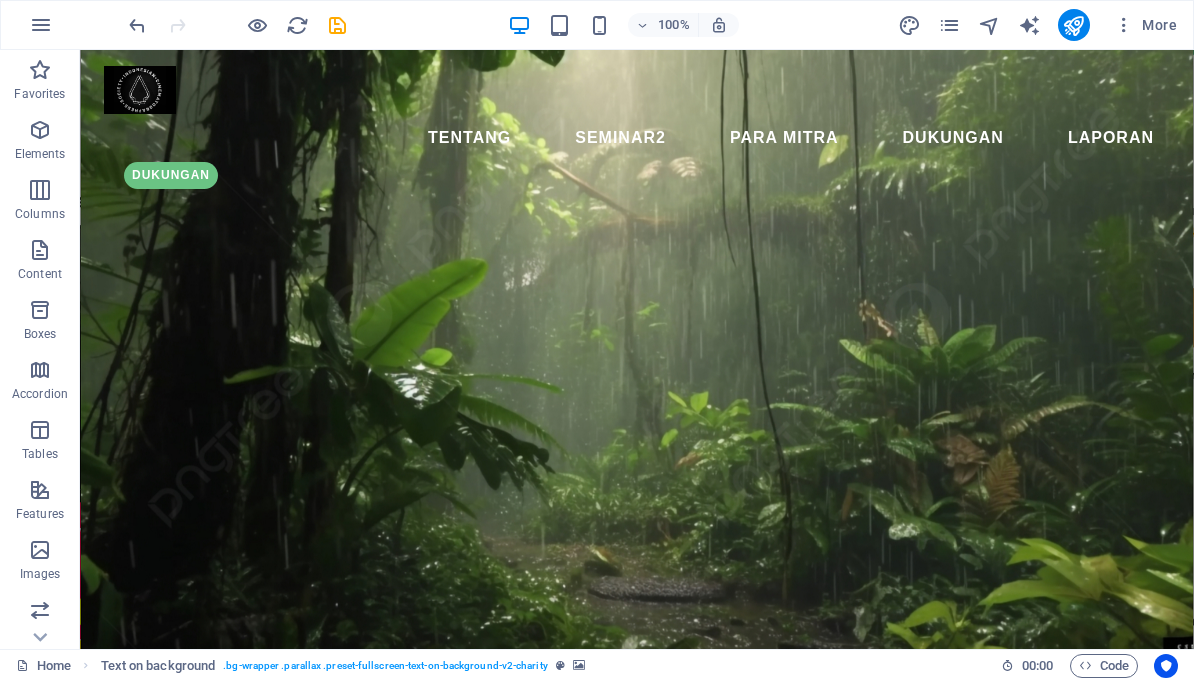 scroll, scrollTop: 0, scrollLeft: 0, axis: both 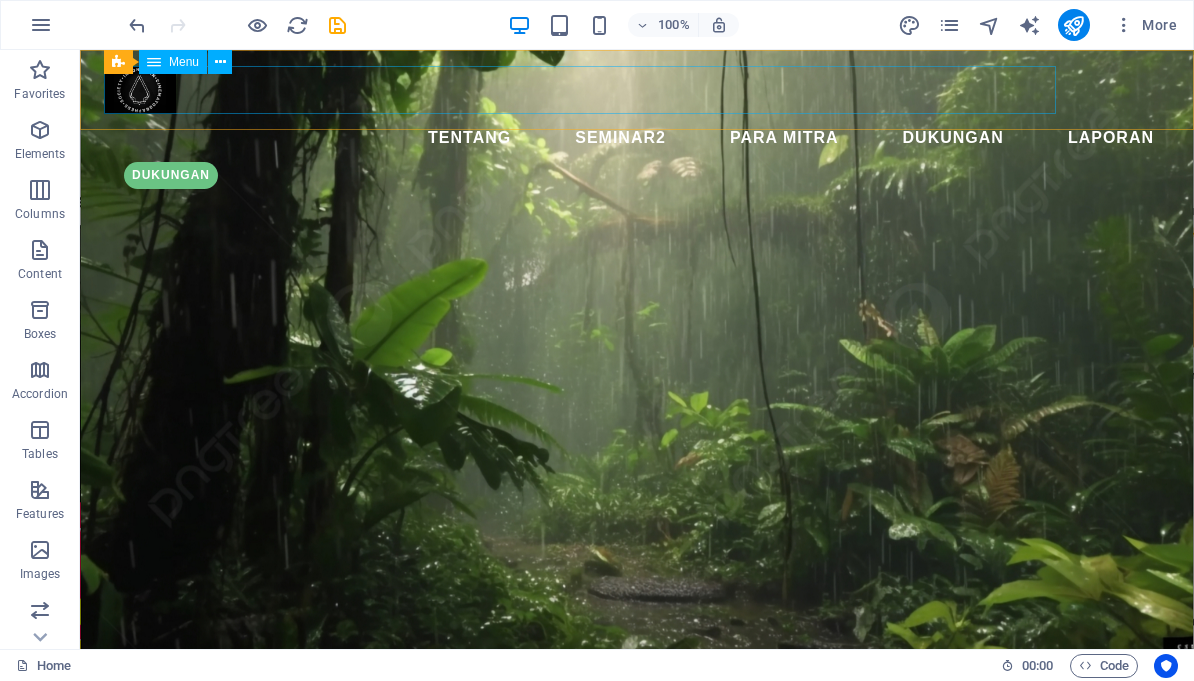 click on "Tentang SEMINAR2 Para Mitra Dukungan LAPORAN" at bounding box center [637, 138] 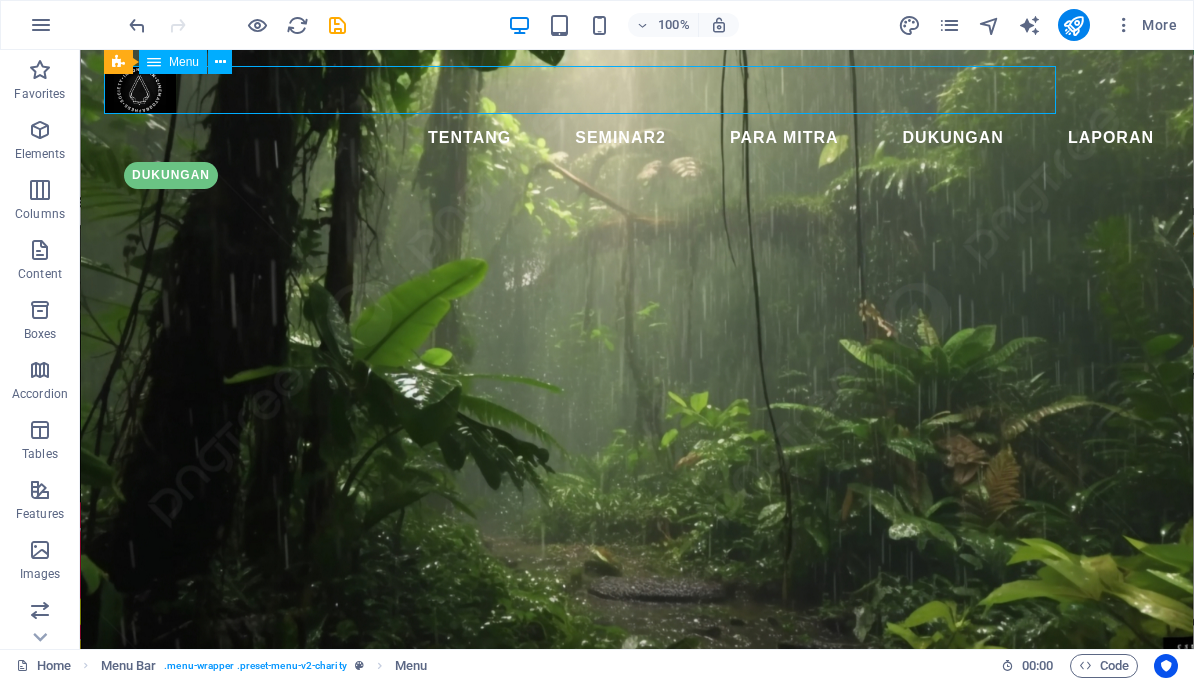 click on "Tentang SEMINAR2 Para Mitra Dukungan LAPORAN" at bounding box center (637, 138) 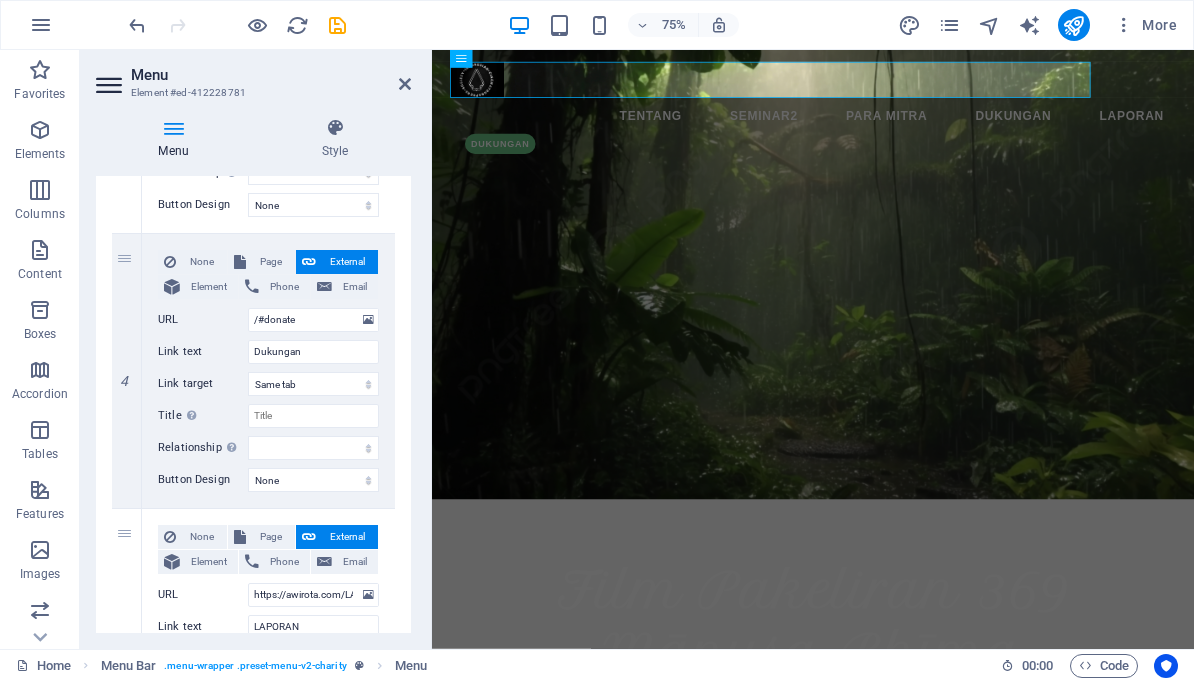 scroll, scrollTop: 977, scrollLeft: 0, axis: vertical 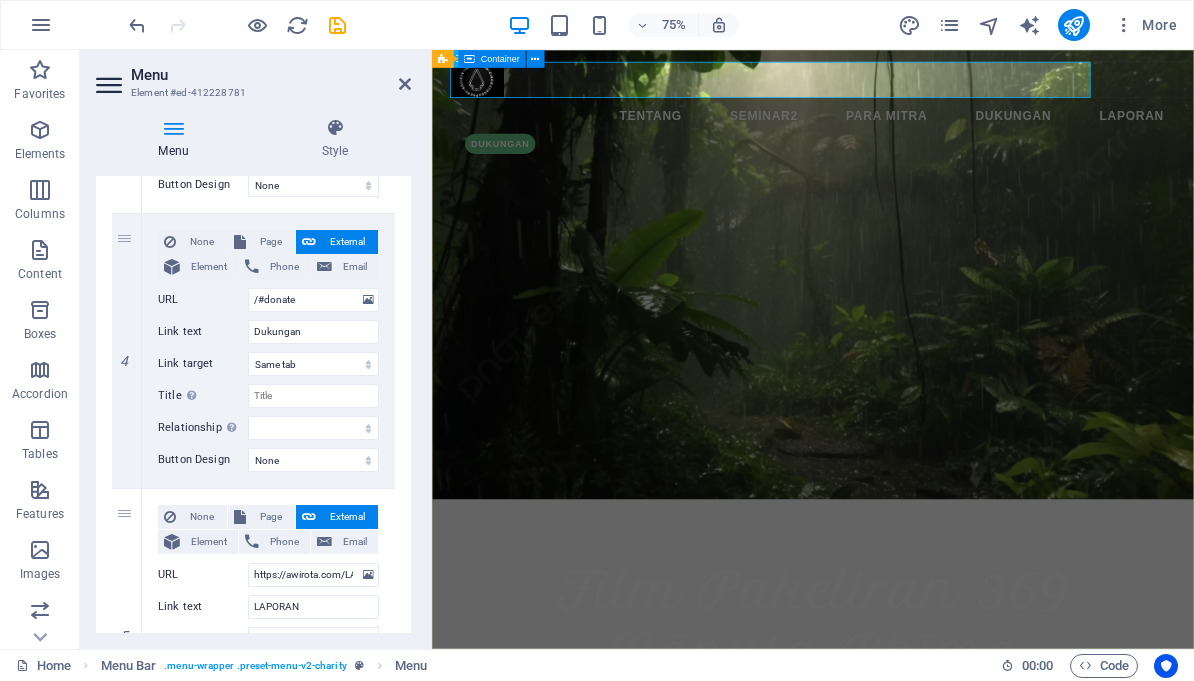 click on "Film Pakeliran 369 Mānuṣa Bhīma Manusa Bhima adalah judul karya ini yang diangkat dari cerita klasik dari lontar dengan judul Nawaruci.  Cerita Nawaruci ini hanya ada di Nusantara walau latar karakternya dari cerita Mahabarata, dan sekarang di Indonesia lebih dikenal sebagai cerita Dewaruci atau Bima Suci. Untuk mengarahkan perhatian penonton hari ini pakeliran imersif menjadi tawaran baru tidak sekedar bentuk film berlayar 2 dimensi yang konvensional dalam mengarahkan perhatian. Pilihan media ini juga alasan dari cerita Nawaruci juga yang masuk ke alam imajinasi sang Bhima sebagai mahluk yang berpikir (manah) sebagai Manusa, dengan metode mengarahkan perhatian di ruang imersif yang juga sudah bagian dari  tradisi di beberapa seni pertunjukan tradisi hanya berbeda sekarang dalam bentuk rekaman pakeliran 369." at bounding box center [940, 872] 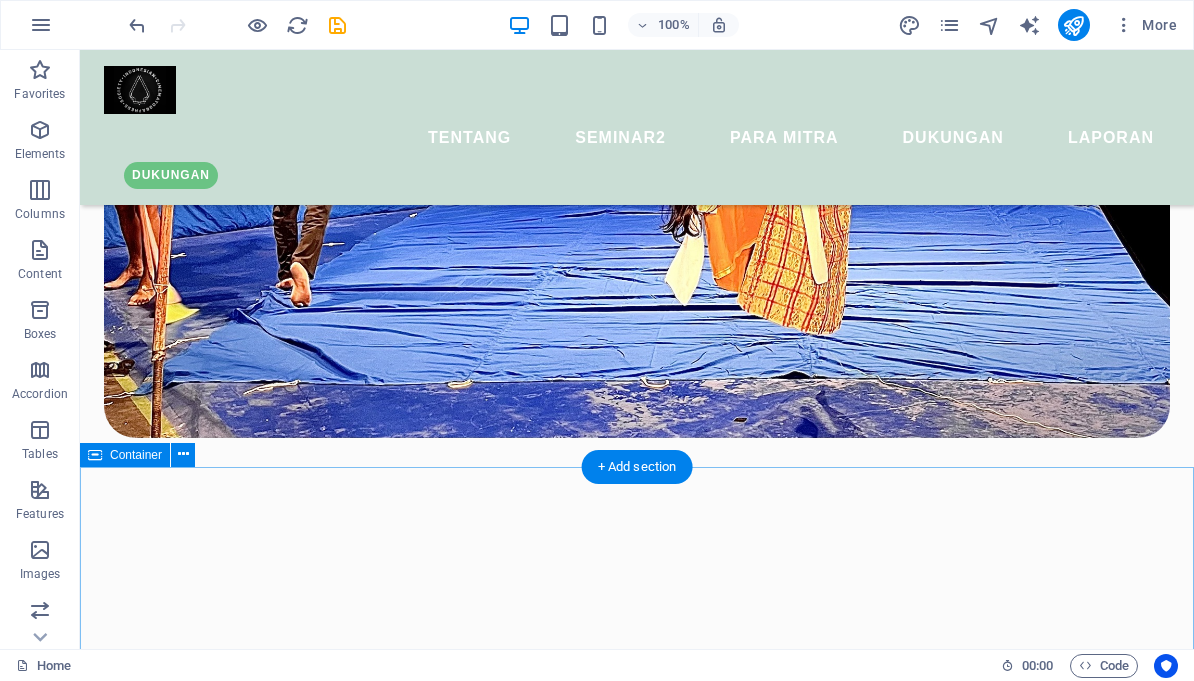 scroll, scrollTop: 3596, scrollLeft: 0, axis: vertical 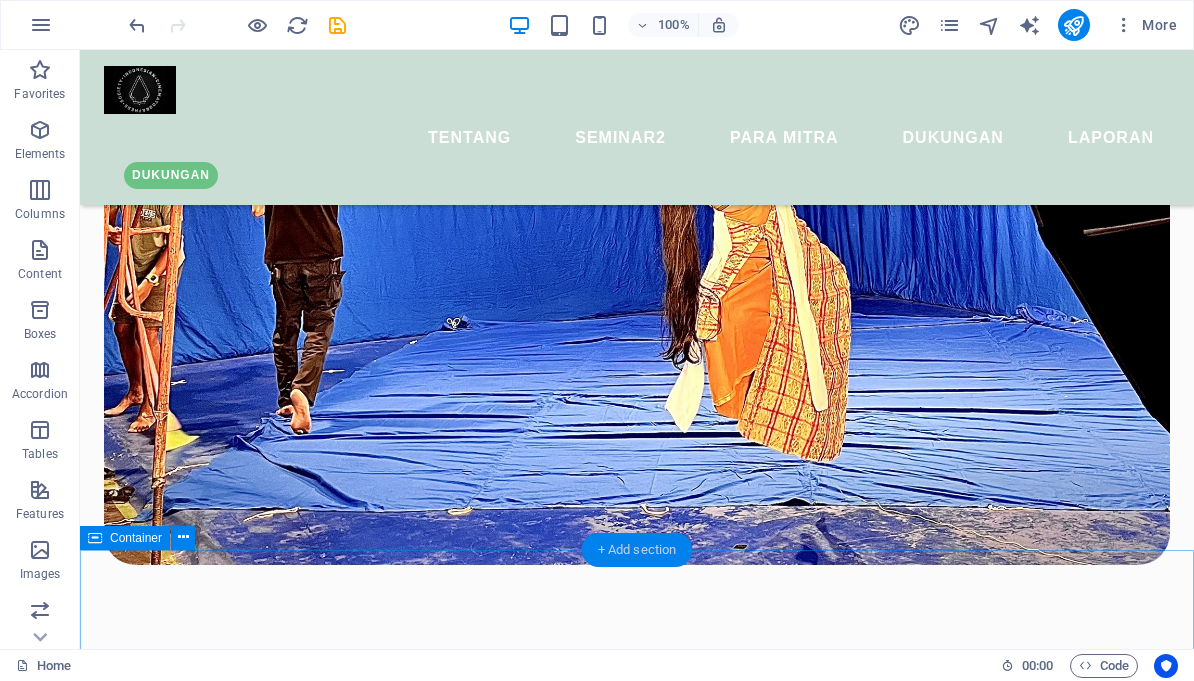 click on "+ Add section" at bounding box center (637, 550) 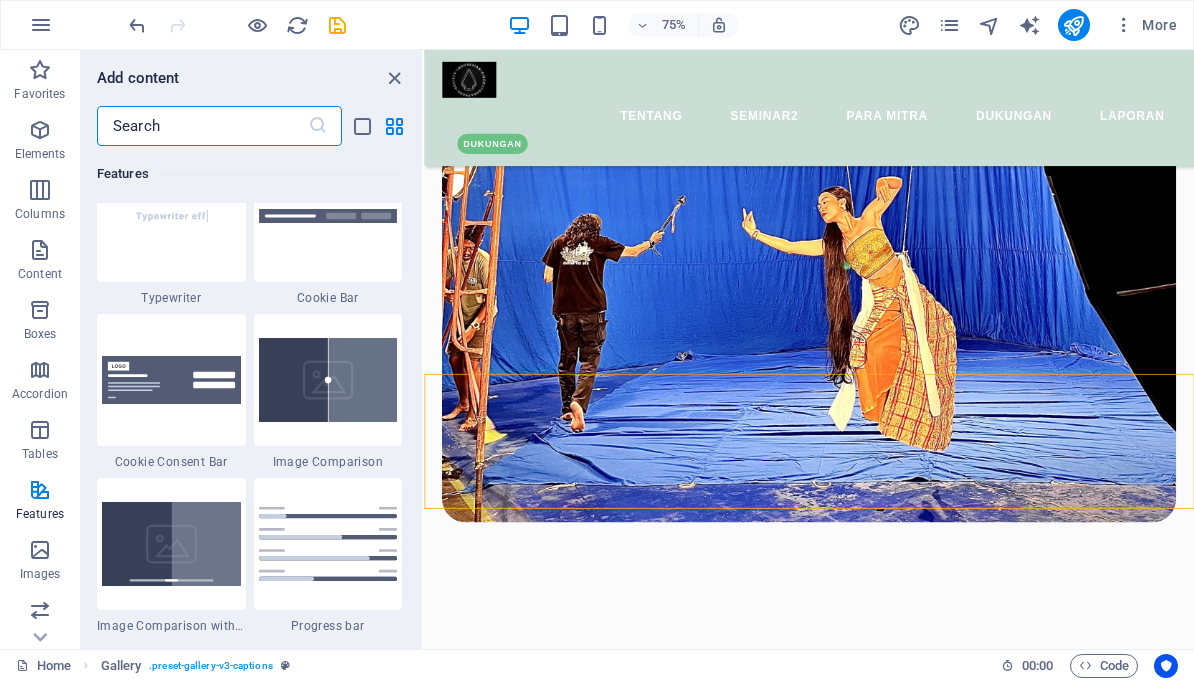 scroll, scrollTop: 8029, scrollLeft: 0, axis: vertical 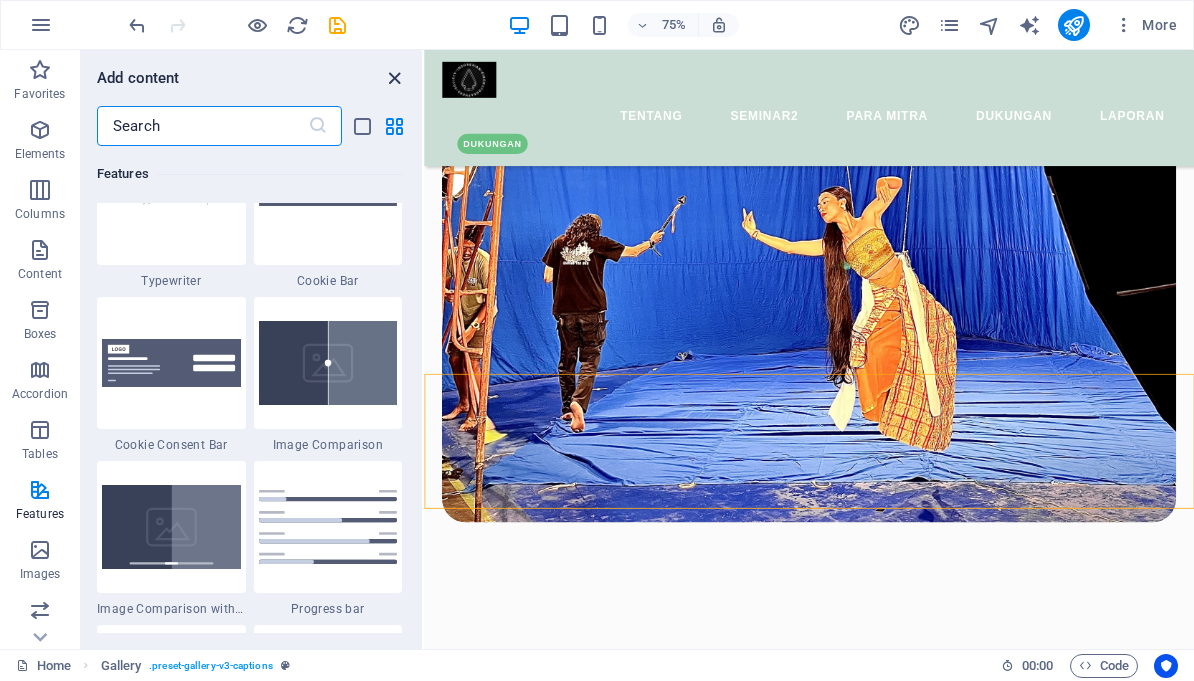 click at bounding box center (394, 78) 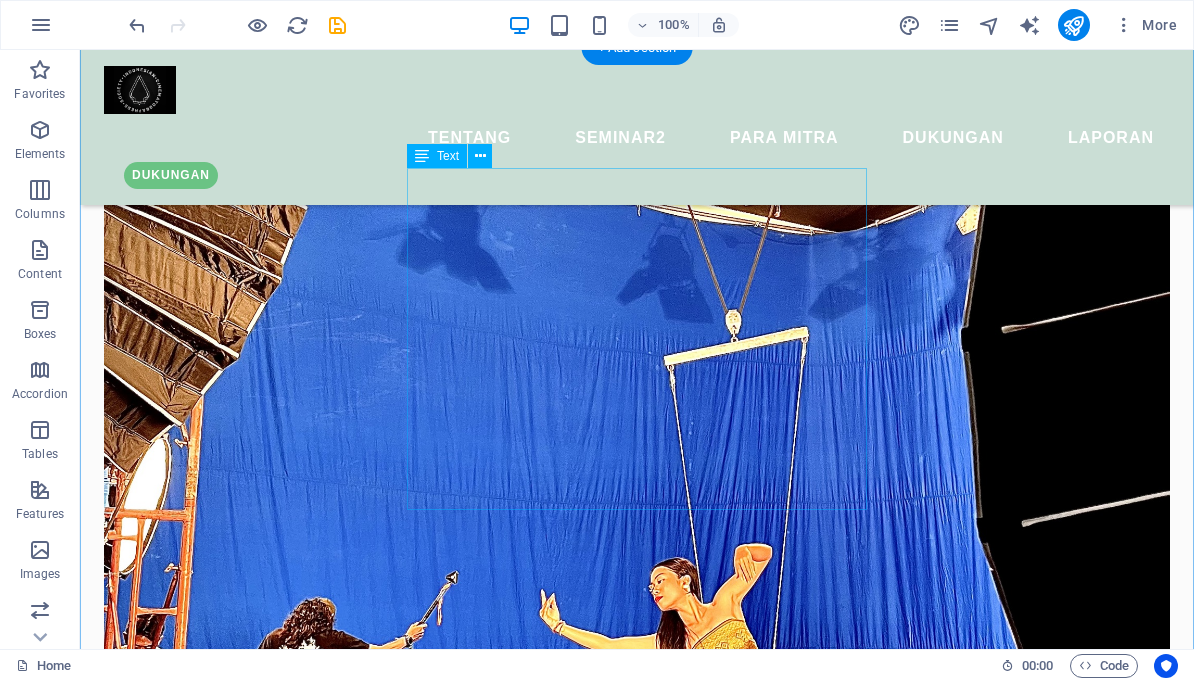 scroll, scrollTop: 3152, scrollLeft: 0, axis: vertical 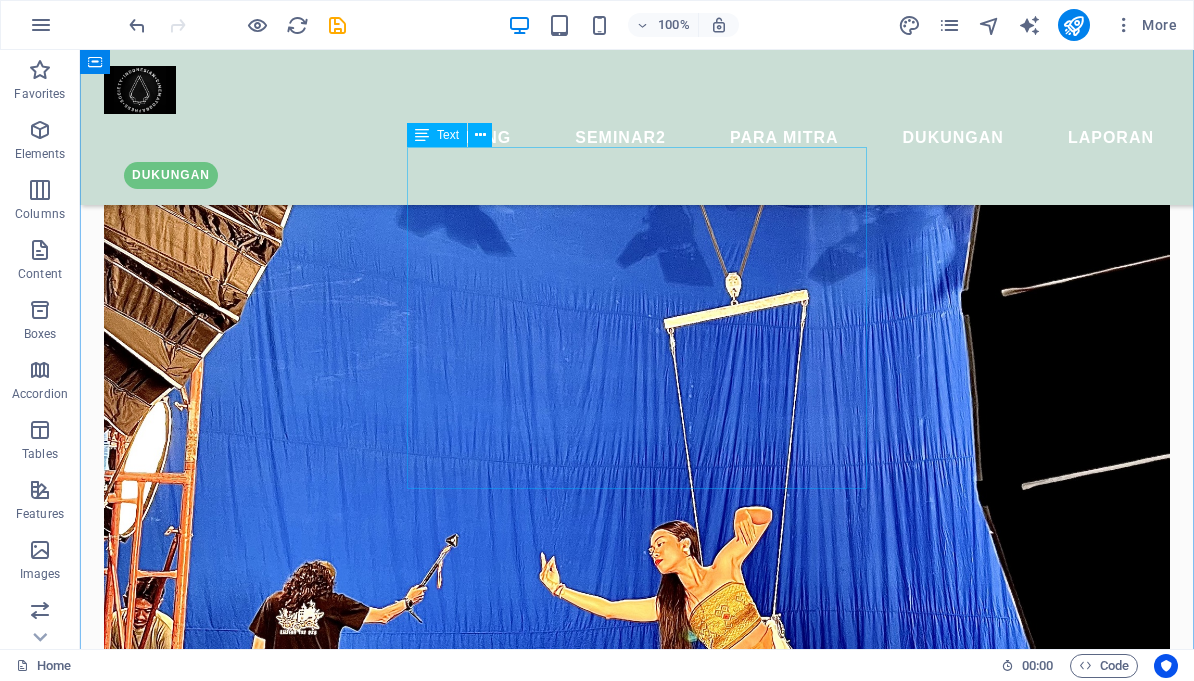 click on "Pada awalnya cerita Manusa Bhima adalah proses kreatif dalam pengembangan  seni  yang selalu kontemporer sesuai Desa, Kala, Patra yang diawali kajian nilai dan isi cerita yang dikembangkan sesuai waktu dan  situasi hari ini, serta tempat yang khusus hingga menjadi desain film pakeliran [NUMBER] yang berbeda metodenya dengan desain produksi film pada umumnya, hingga dilakukan beberapa workshop untuk penyesuaian teknologi pandang dengar dengan layar kubah (dome) yang imersif. hingga di aplikasikan pada saat proses penangkapan imaji (shooting) yang telah selesai, sekarang sudah memasuki proses penyusunan imaji imersif dan audio ambisonik.  Tes imaji dome [NUMBER] Tes imaji dome [NUMBER] Tes posisi Nawaruci" at bounding box center (637, 2404) 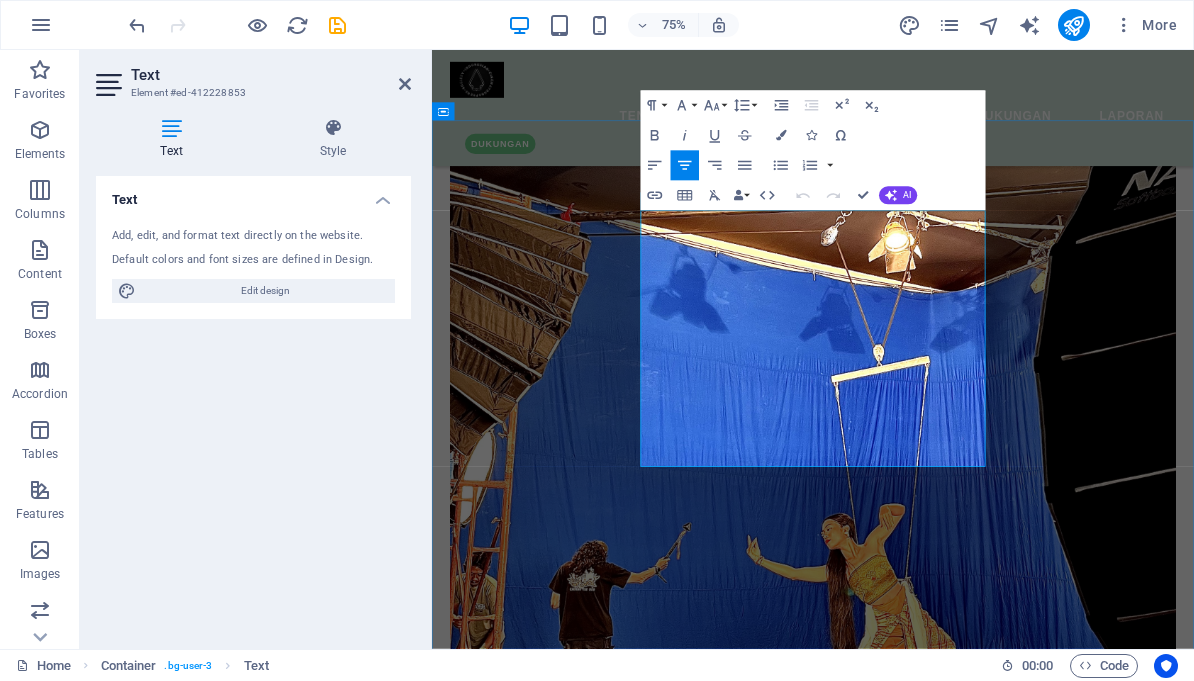 click on "Untuk desiminasi karya kami di dukung ruang kubah/dome di Discovery Kartika Plaza Hotel Kuta Bali awal tahun [YEAR]. Dalam perjalannya sebuah proses baru memerlukan penyesuaian-penyesuaian yang realistis dan labiryntth ([COMPANY]) semenjak akhir [YEAR] memiliki fasilitas Dome yang sudah memadai fasilitasnya besar harapannya dapat bekerja sama dengan ISI Bali untuk menyelesaikan karya ini." at bounding box center [940, 2509] 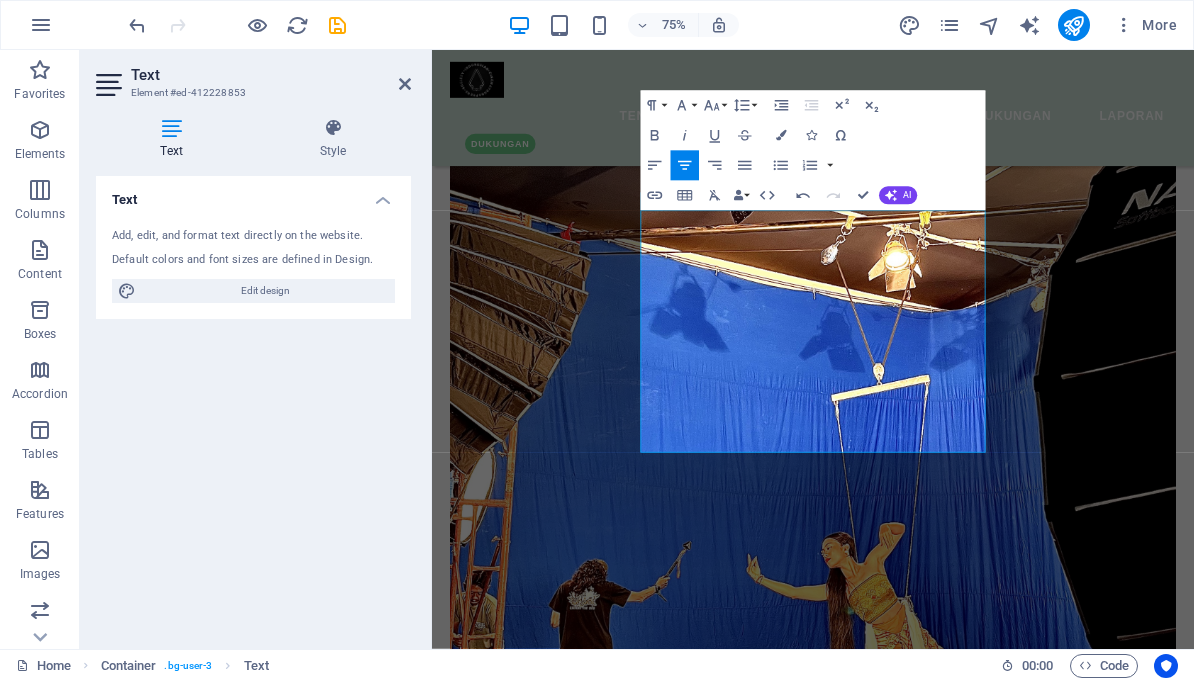 type 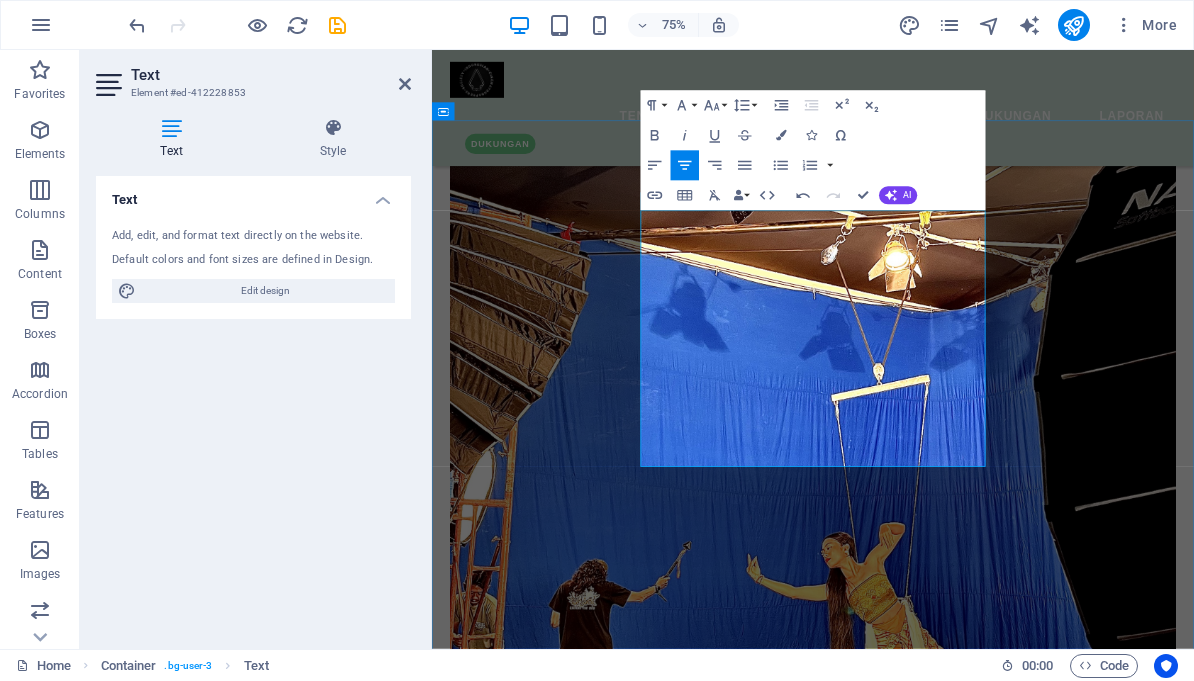 click on "Untuk desiminasi karya kami di dukung ruang kubah/dome di Discovery Kartika Plaza Hotel Kuta Bali awal tahun 2025. Dalam perjalannya sebuah proses baru memerlukan penyesuaian-penyesuaian yang realistis dan labiryntth (Nuanu City Kreatif) semenjak akhir  2024, sehingga untuk pelaksanaan Ujian Tertutup dengan penayangan Manusa Bhima pada tanggal 12 Agustus 2025 ." at bounding box center (940, 2534) 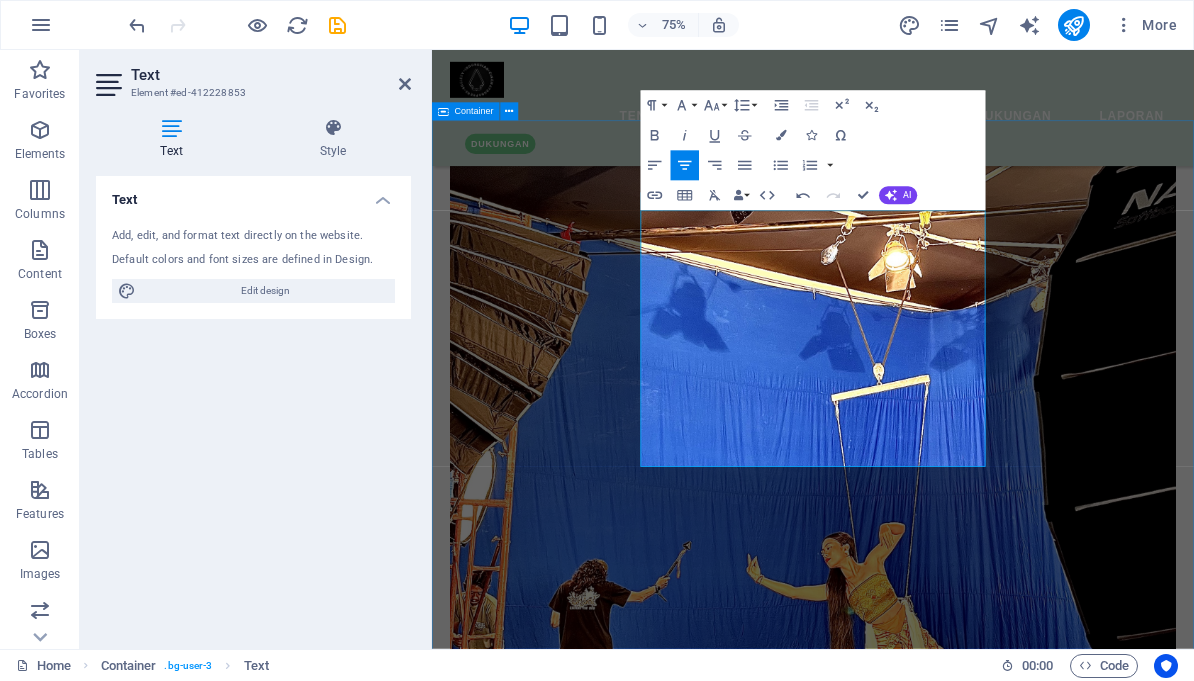 click on "sudah sampai di mana prosesnya Pada awalnya cerita Manusa Bhima adalah proses kreatif dalam pengembangan seni yang selalu kontemporer sesuai Desa, Kala, Patra yang diawali kajian nilai dan isi cerita yang dikembangkan sesuai waktu dan situasi hari ini, serta tempat yang khusus hingga menjadi desain film pakeliran 360 yang berbeda metodenya dengan desain produksi film pada umumnya, hingga dilakukan beberapa workshop untuk penyesuaian teknologi pandang dengar dengan layar kubah (dome) yang imersif. hingga di aplikasikan pada saat proses penangkapan imaji (shooting) yang telah selesai, sekarang sudah memasuki proses penyusunan imaji imersif dan audio ambisonik. Tes imaji dome 1 Tes imaji dome 2 Tes posisi Nawaruci Untuk desiminasi karya kami di dukung ruang kubah/dome di Discovery Kartika Plaza Hotel Kuta [CITY] awal tahun [DATE]. Dalam perjalannya sebuah proses baru memerlukan penyesuaian-penyesuaian yang realistis dan labiryntth ([CITY] Kreatif) semenjak akhir [DATE] memiliki layar dome ." at bounding box center [940, 2983] 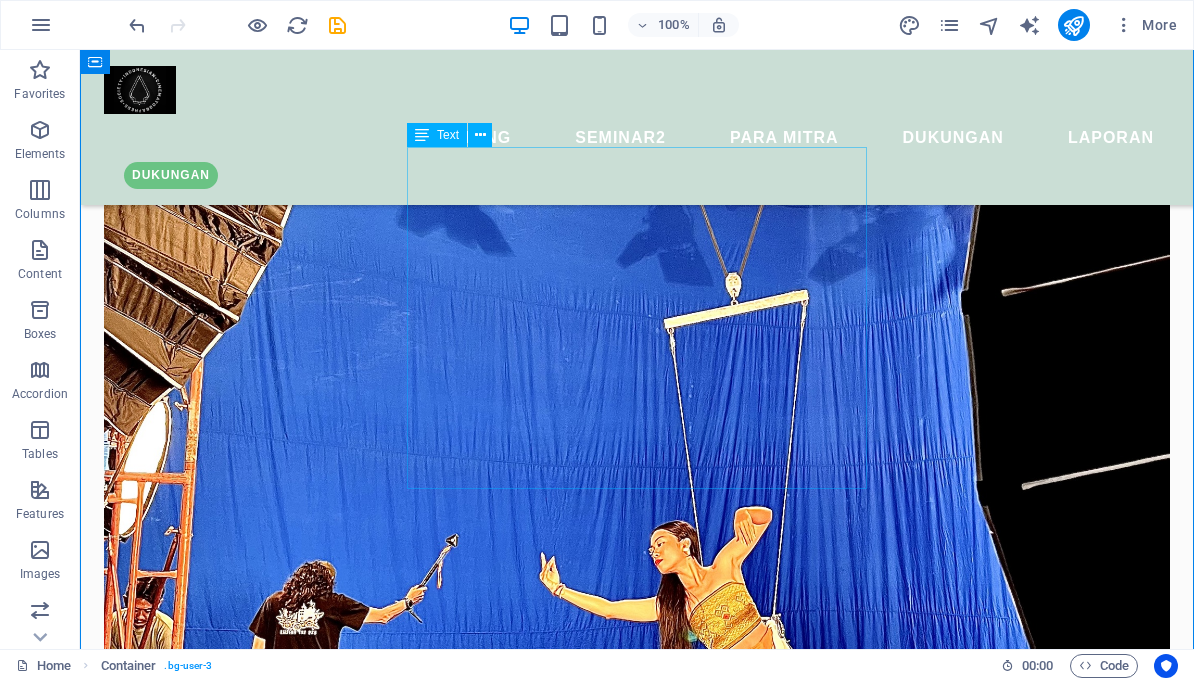 click on "Pada awalnya cerita Manusa Bhima adalah proses kreatif dalam pengembangan  seni  yang selalu kontemporer sesuai Desa, Kala, Patra yang diawali kajian nilai dan isi cerita yang dikembangkan sesuai waktu dan  situasi hari ini, serta tempat yang khusus hingga menjadi desain film pakeliran [NUMBER] yang berbeda metodenya dengan desain produksi film pada umumnya, hingga dilakukan beberapa workshop untuk penyesuaian teknologi pandang dengar dengan layar kubah (dome) yang imersif. hingga di aplikasikan pada saat proses penangkapan imaji (shooting) yang telah selesai, sekarang sudah memasuki proses penyusunan imaji imersif dan audio ambisonik.  Tes imaji dome [NUMBER] Tes imaji dome [NUMBER] Tes posisi Nawaruci" at bounding box center [637, 2404] 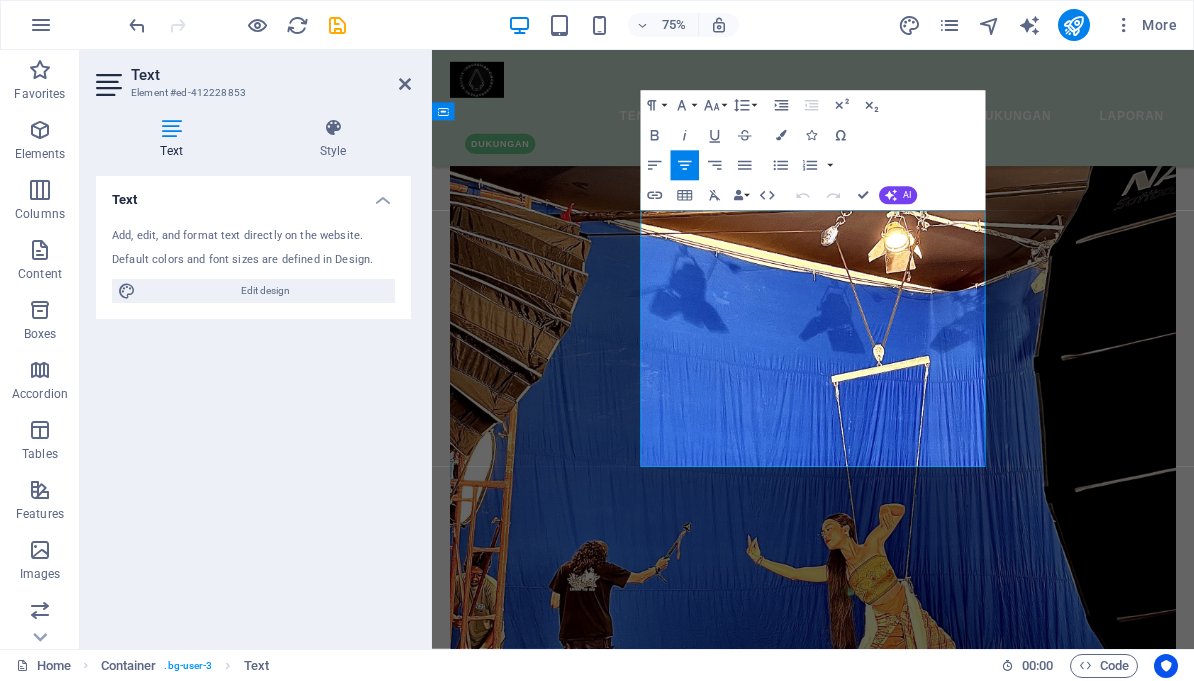 click on "Untuk desiminasi karya kami di dukung ruang kubah/dome di Discovery Kartika Plaza Hotel Kuta Bali awal tahun [YEAR]. Dalam perjalannya sebuah proses baru memerlukan penyesuaian-penyesuaian yang realistis dan labiryntth ([COMPANY]) semenjak akhir [YEAR] memiliki layar dome, sehingga untuk pelaksanaan Ujian Tertutup dengan penayangan Manusa Bhima pada tanggal 12 Agustus [YEAR]." at bounding box center (940, 2509) 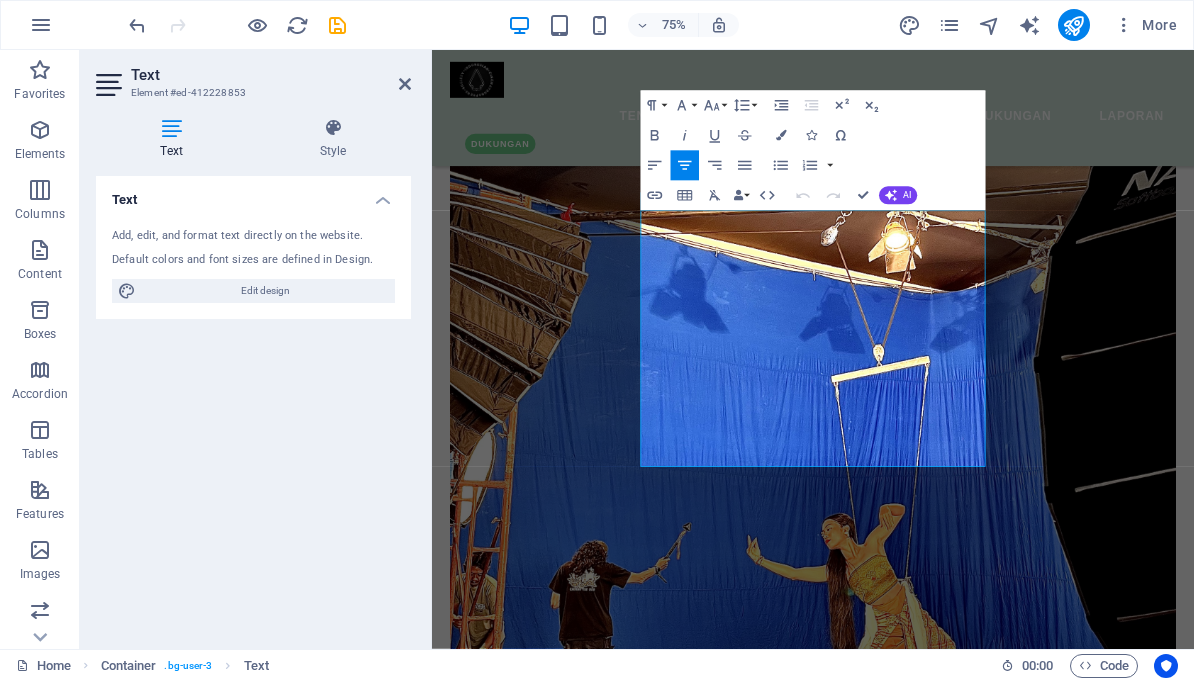 type 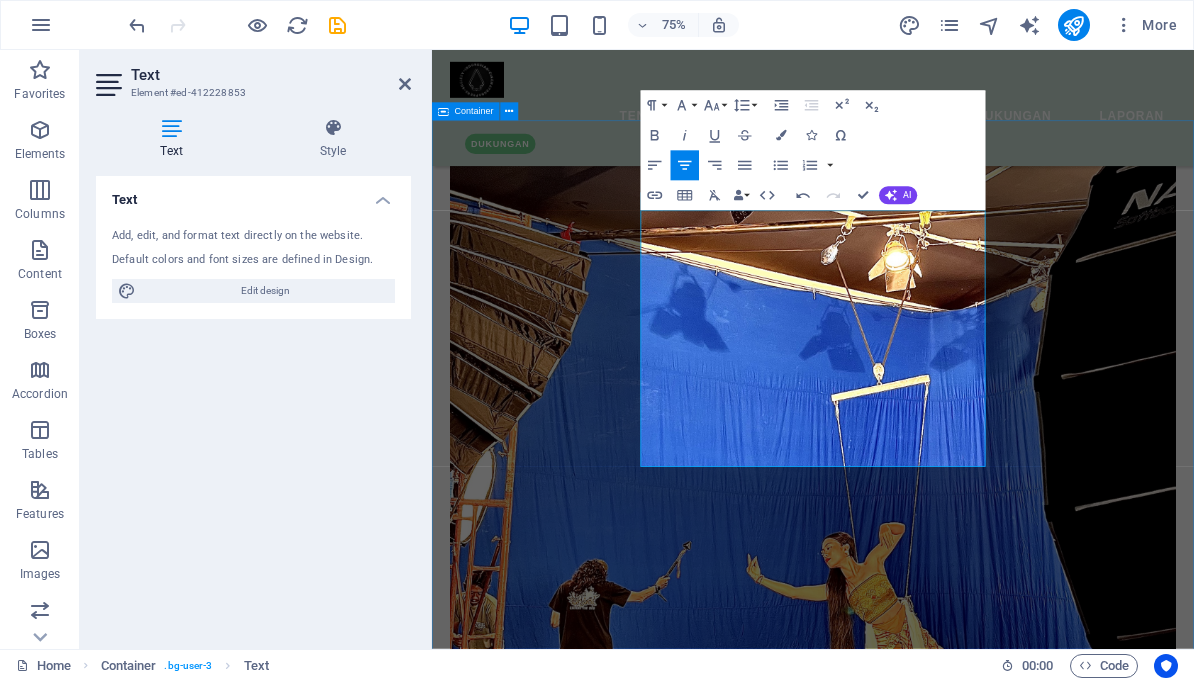click on "sudah sampai di mana prosesnya Pada awalnya cerita Manusa Bhima adalah proses kreatif dalam pengembangan  seni  yang selalu kontemporer sesuai Desa, Kala, Patra yang diawali kajian nilai dan isi cerita yang dikembangkan sesuai waktu dan  situasi hari ini, serta tempat yang khusus hingga menjadi desain film pakeliran 360 yang berbeda metodenya dengan desain produksi film pada umumnya, hingga dilakukan beberapa workshop untuk penyesuaian teknologi pandang dengar dengan layar kubah (dome) yang imersif. hingga di aplikasikan pada saat proses penangkapan imaji (shooting) yang telah selesai, sekarang sudah memasuki proses penyusunan imaji imersif dan audio ambisonik.  Tes imaji dome 1 Tes imaji dome 2 Tes posisi Nawaruci Penyelesaian koreografi oleh Dayu Ani dengan referensi musik Ari Palawara  dengan  latihan dan ketekunan penari dari Bumi Bajra masih kurangnya bantuan berupa biaya pendukung hingga belum mencukupinya biaya pascaproduksi hingga diseminasi" at bounding box center (940, 2983) 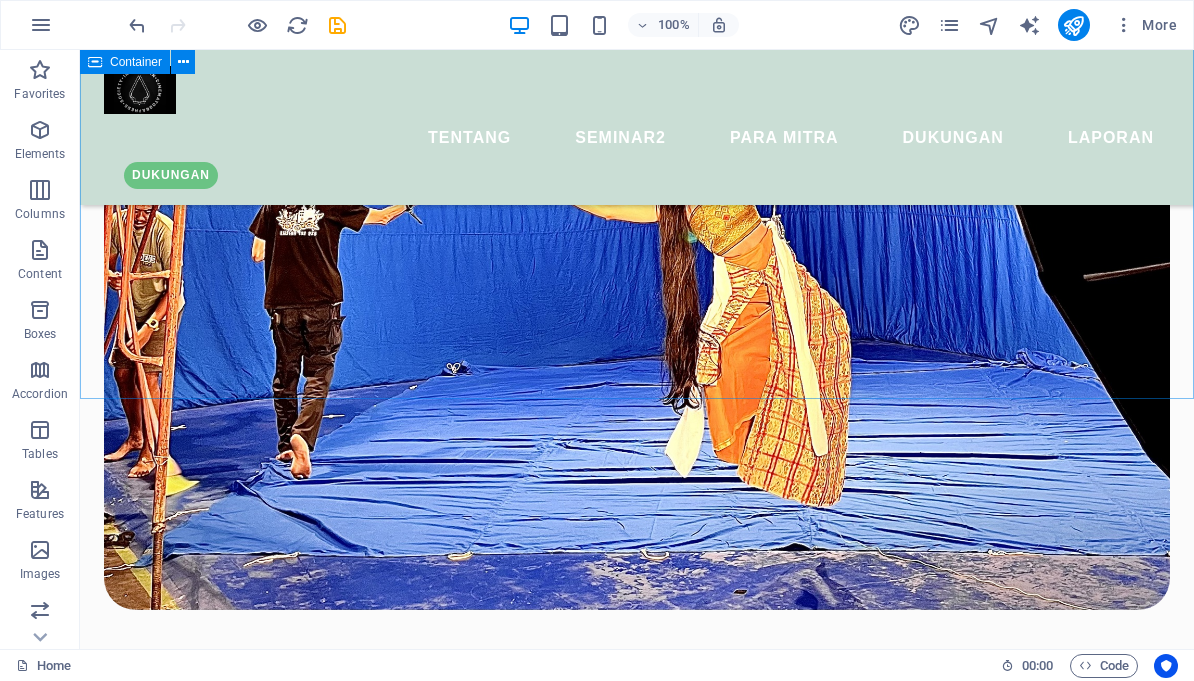 scroll, scrollTop: 3552, scrollLeft: 0, axis: vertical 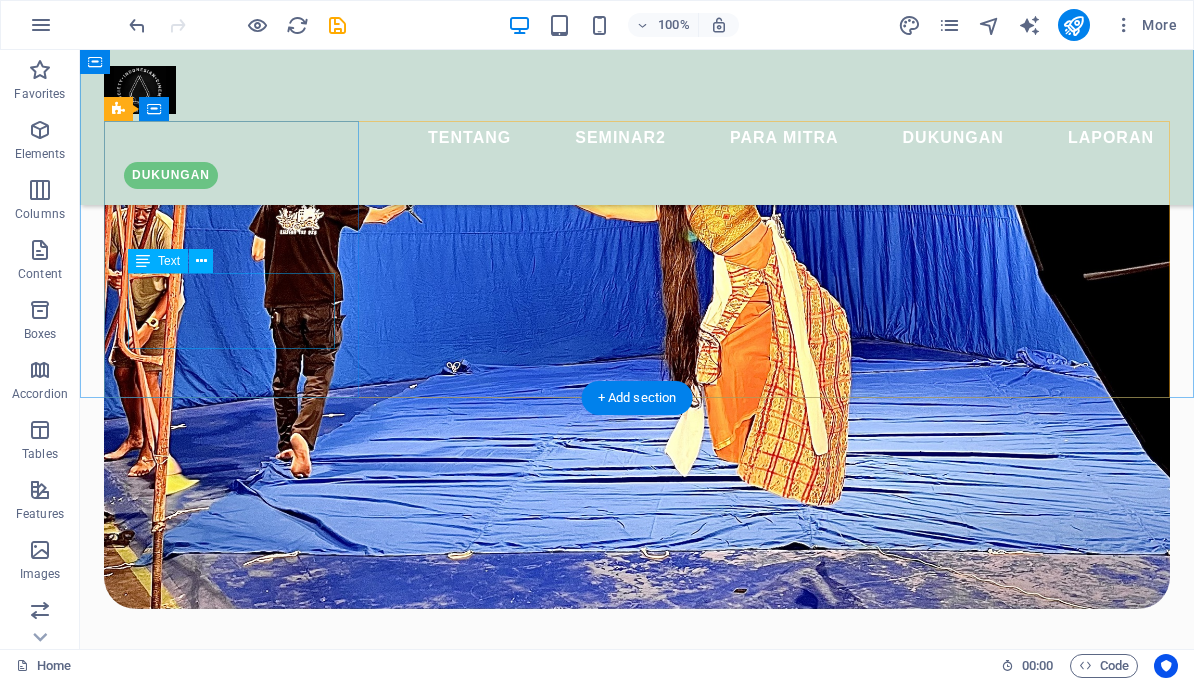 click on "Penyelesaian koreografi oleh Dayu Ani dengan referensi musik Ari Palawara dengan latihan dan ketekunan penari dari Bumi Bajra" at bounding box center (231, 2338) 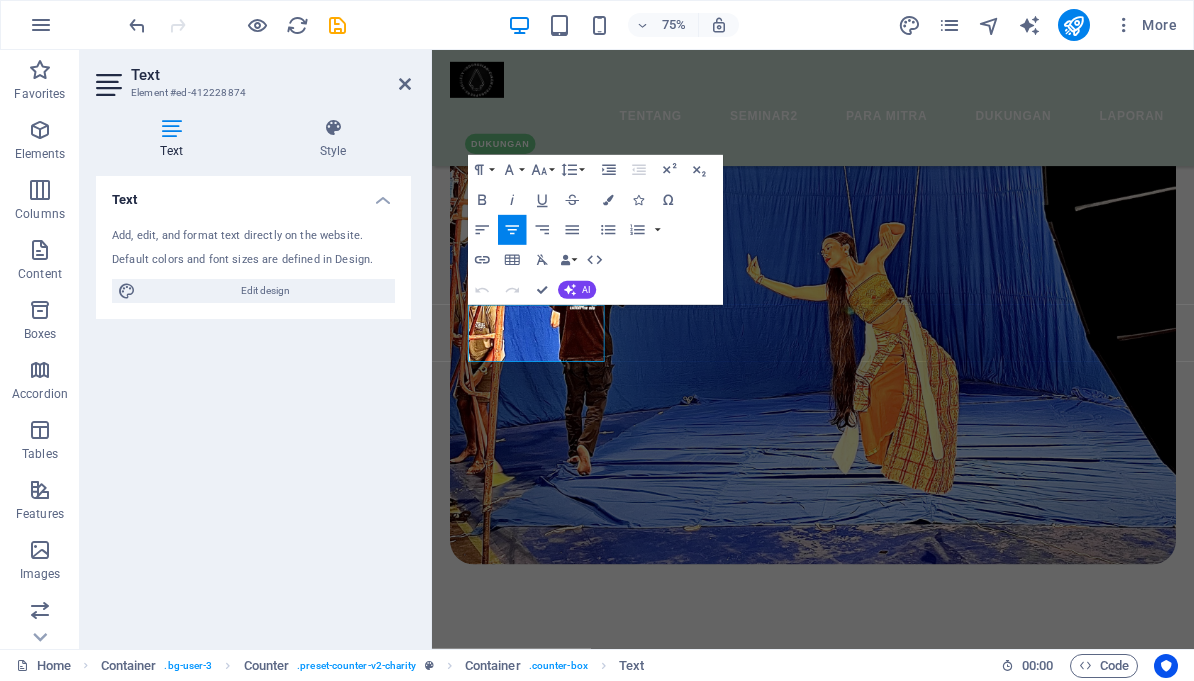 type 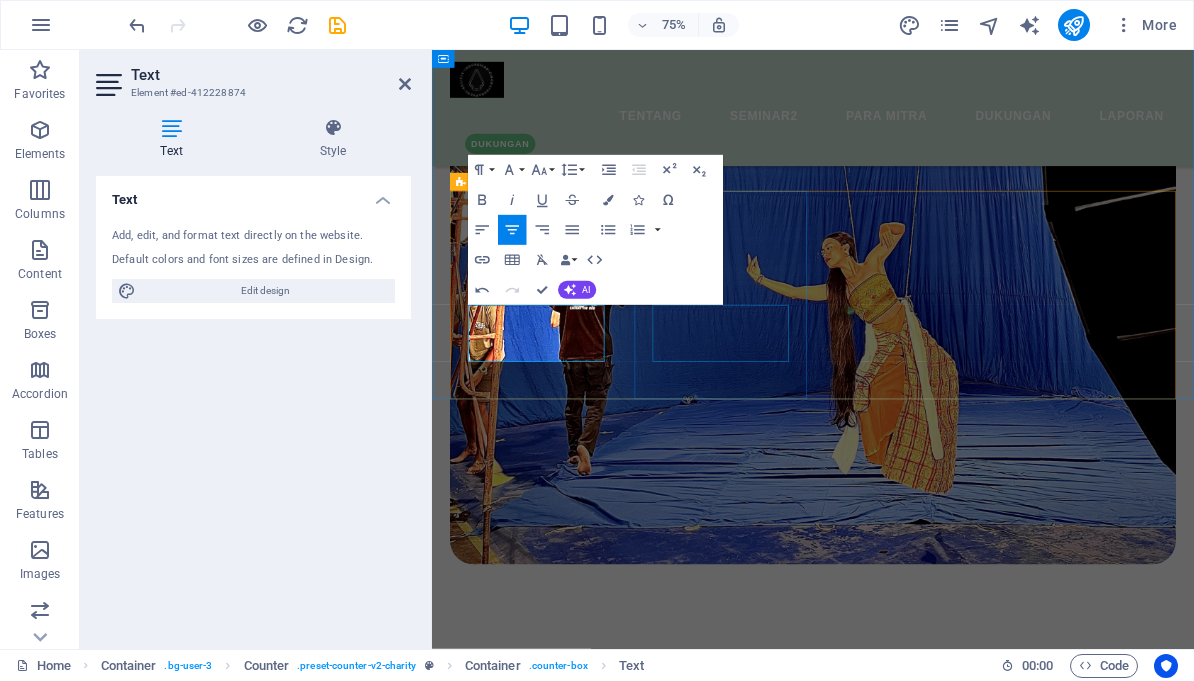 click on "masih kurangnya bantuan berupa biaya pendukung hingga belum mencukupinya biaya pascaproduksi hingga diseminasi" at bounding box center (571, 2658) 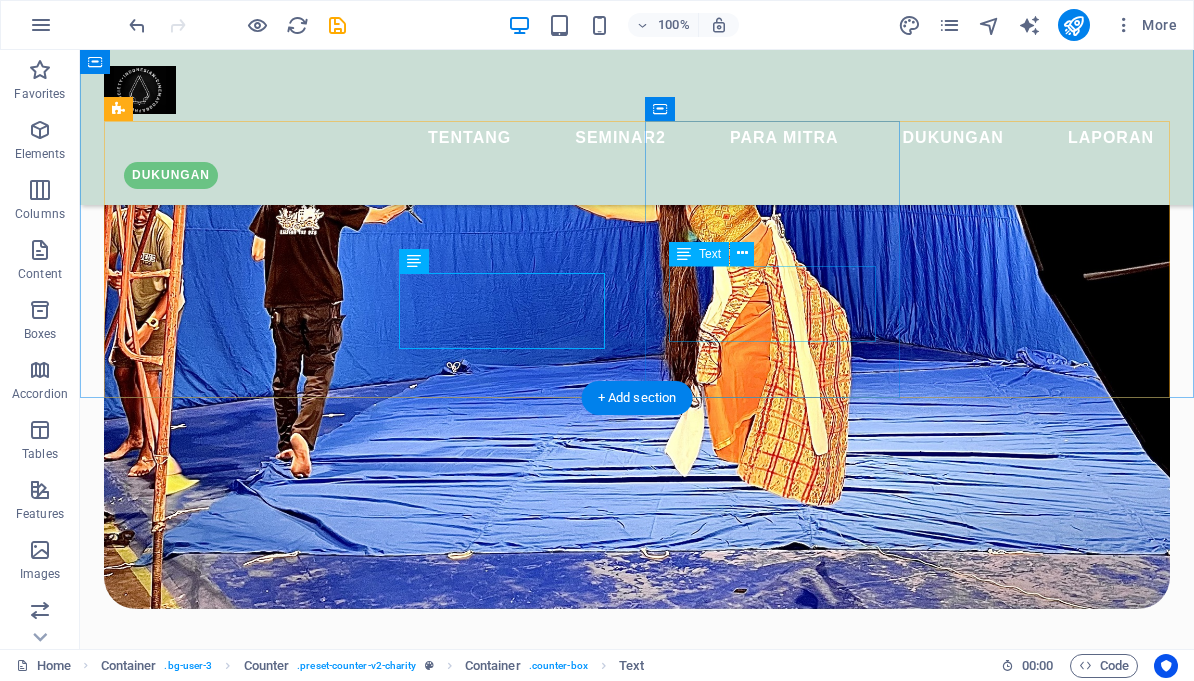 click on "tetapi dengan doa dan dukungan pihak-pihak, produksi sudah selesai hingga tahap pengumpulan aset pandang dengar dapat dilanjutkan" at bounding box center [231, 2865] 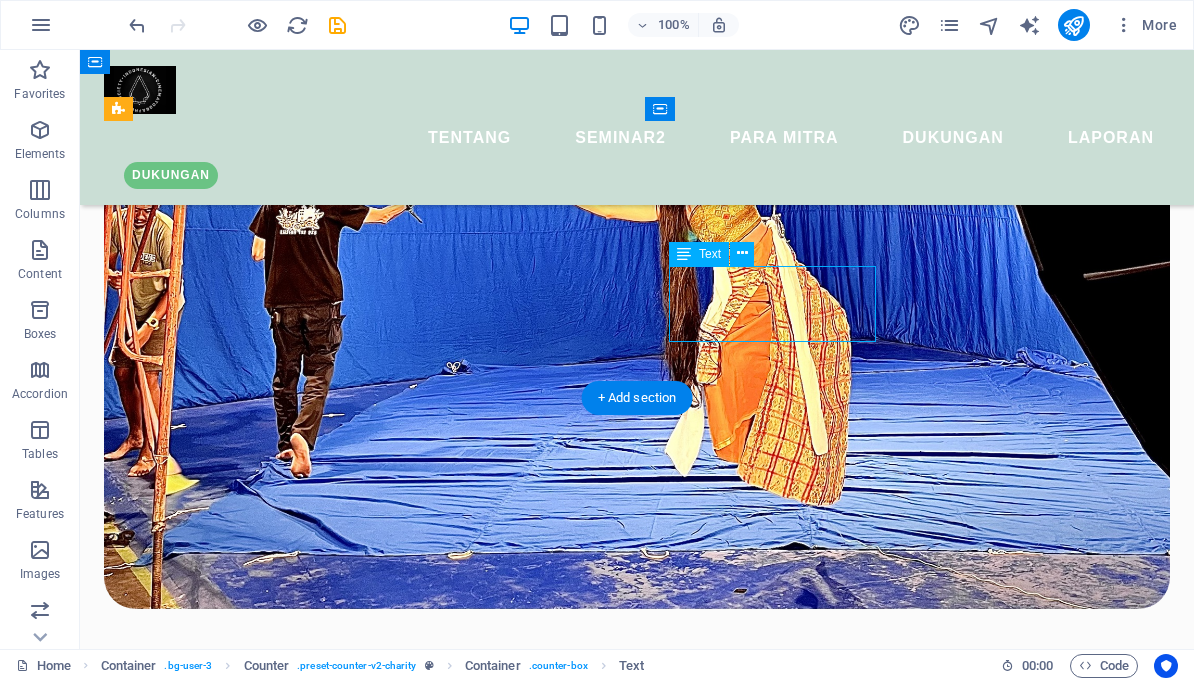click on "tetapi dengan doa dan dukungan pihak-pihak, produksi sudah selesai hingga tahap pengumpulan aset pandang dengar dapat dilanjutkan" at bounding box center (231, 2865) 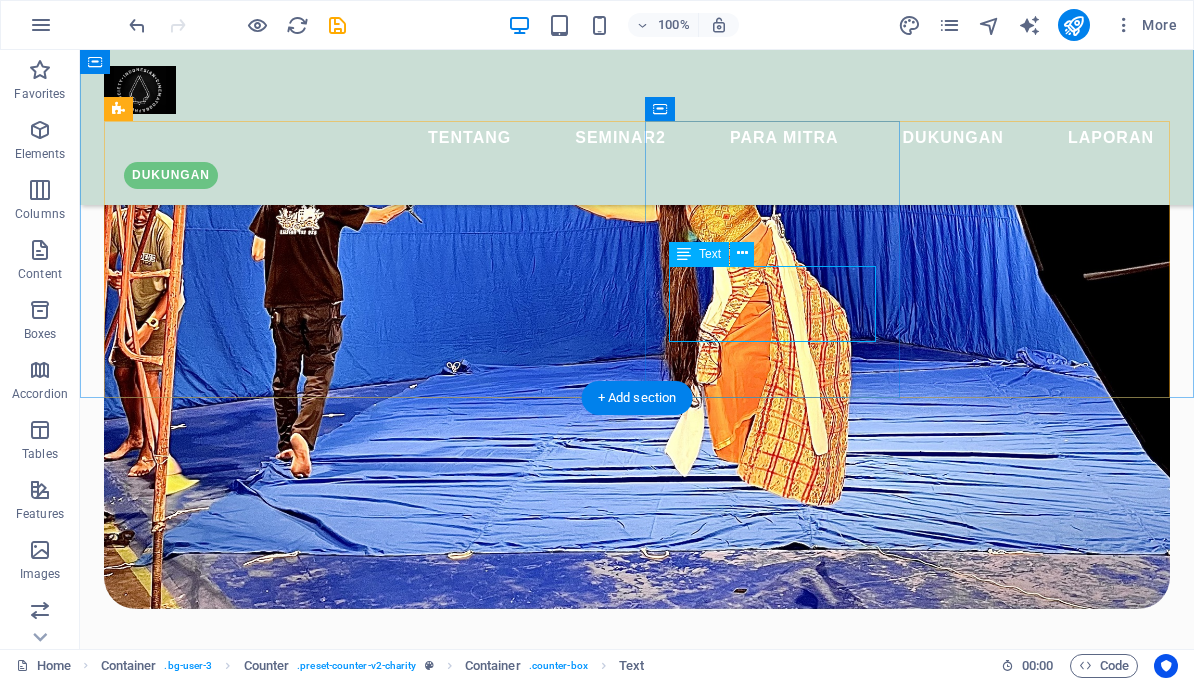 click on "tetapi dengan doa dan dukungan pihak-pihak, produksi sudah selesai hingga tahap pengumpulan aset pandang dengar dapat dilanjutkan" at bounding box center [231, 2865] 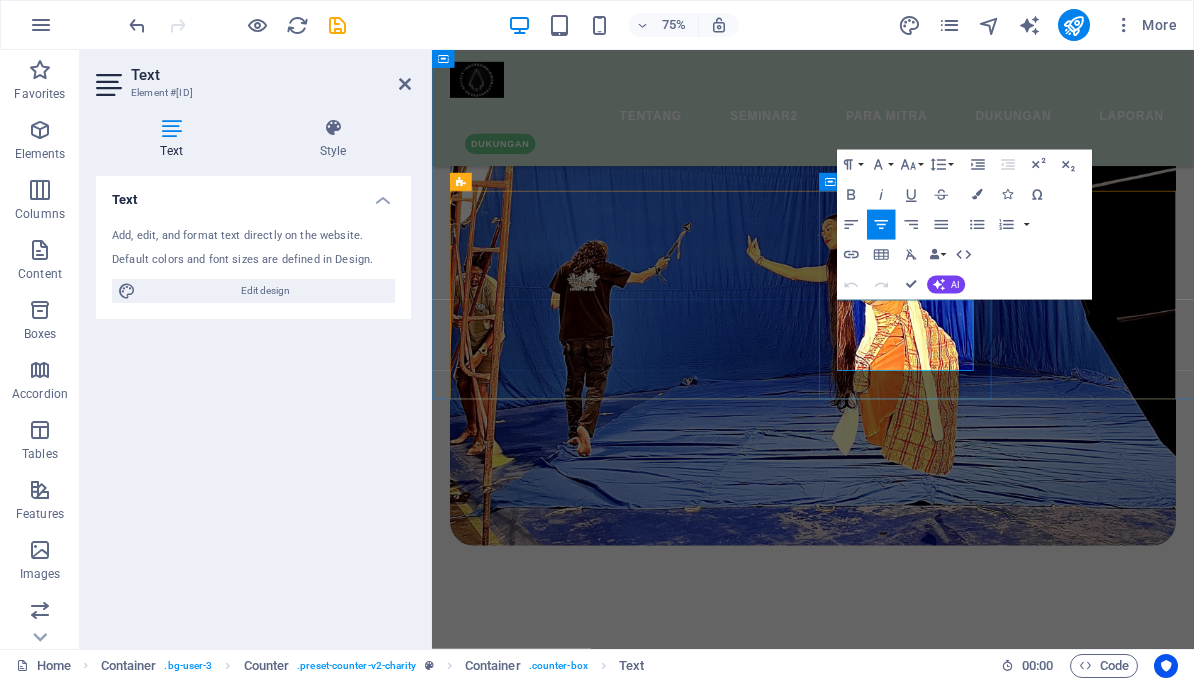 click on "tetapi dengan doa dan dukungan pihak-pihak, produksi sudah selesai hingga tahap pengumpulan aset pandang dengar dapat dilanjutkan" at bounding box center (571, 2902) 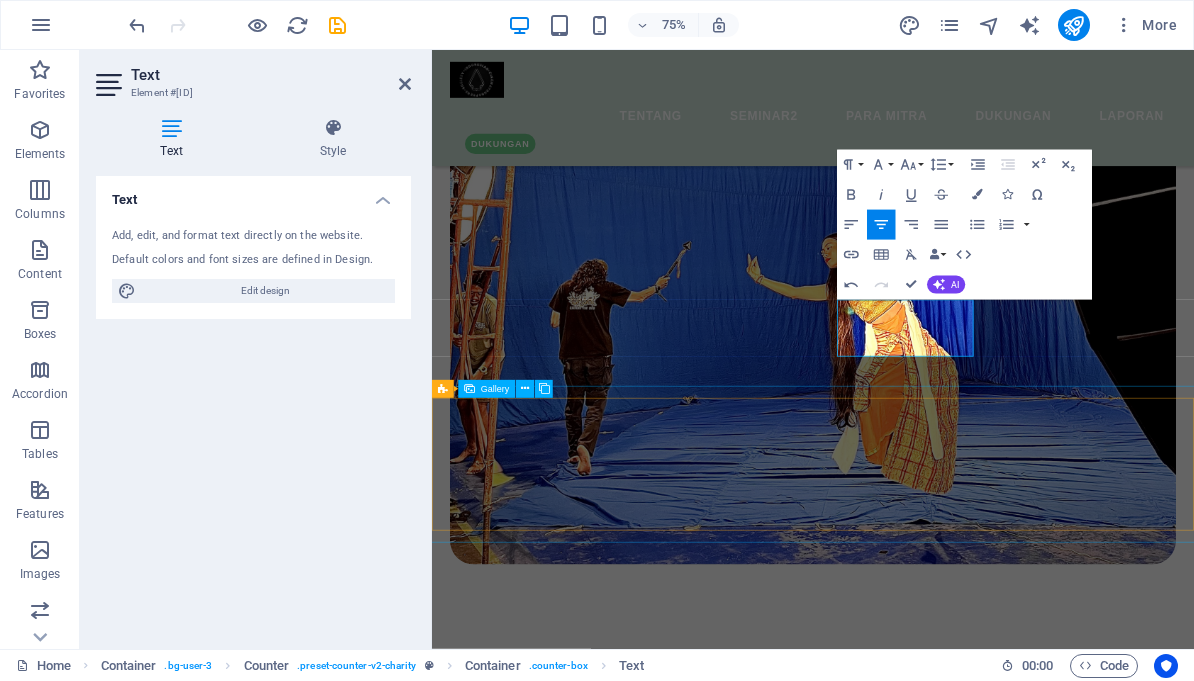 type 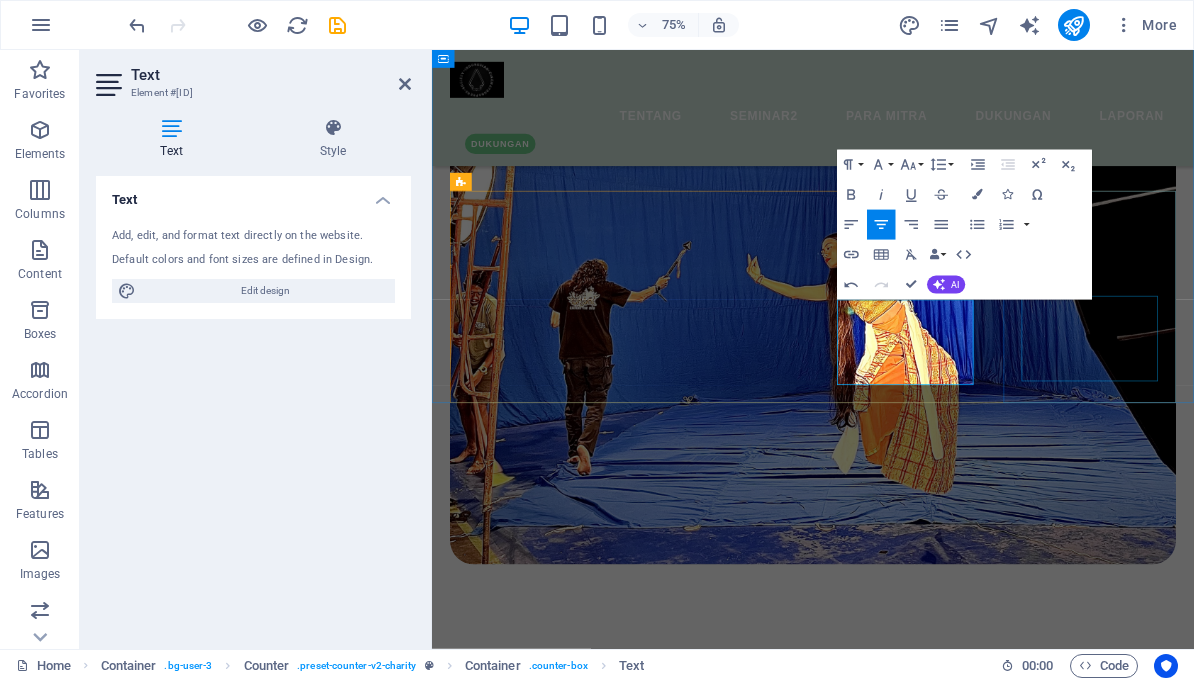 click on "Terima kasih semua pihak yang telah mengantar hingga sampai di titik sekarang, besar harapannya bagi sponsor maupun donatur baru untuk dapat mendukung penyelesaian karya ini.." at bounding box center (571, 3229) 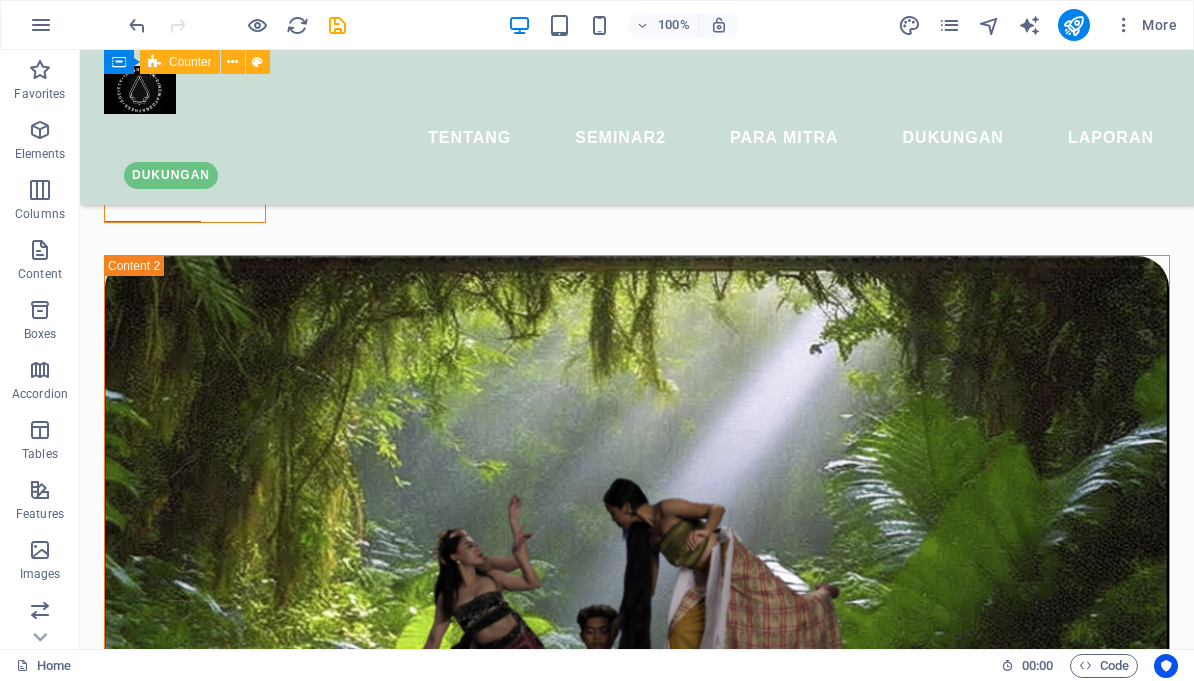 scroll, scrollTop: 10881, scrollLeft: 0, axis: vertical 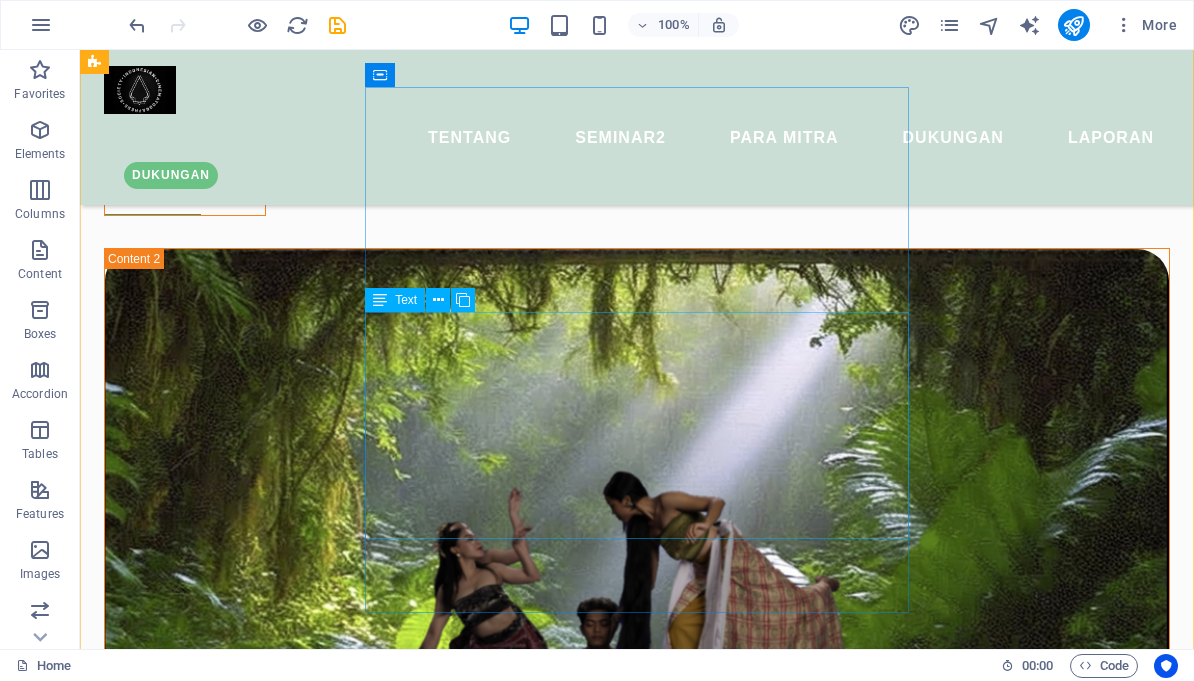 click on "Awighnam astu namas siddham semoga tiada rintangan segala puji telah sempurna dipanjatkan ..... Besar harapan kami bersama-sama menyebarkan nilai baik dengan berbagai cara, semoga karya ini menjadi karya bersama dan memberikan dampak baik seluas-luasnya dengan membangun Simpul-simpul seni di Indonesia tentu saja rasa terima kasih kami dapat mengajak para donatur dan lembaga yang ikut mendukung terselesaikannya karya ini. Rahayu Om Shanti Shanti Shanti … Om" at bounding box center [637, 15056] 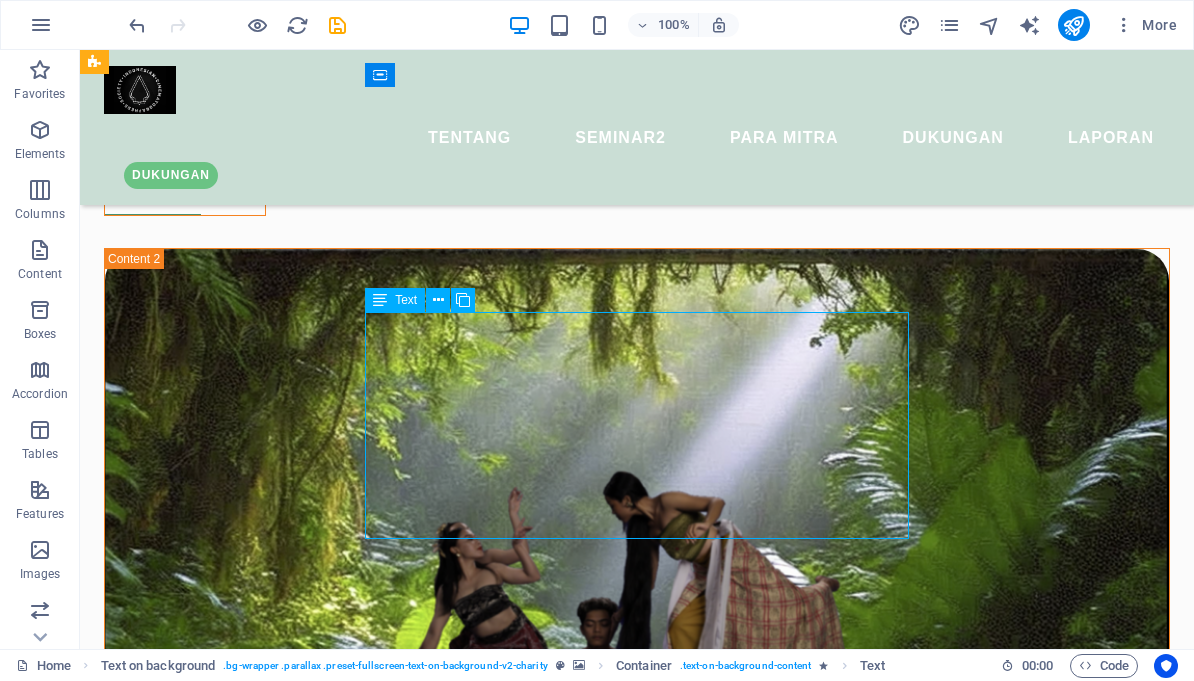 click on "Awighnam astu namas siddham semoga tiada rintangan segala puji telah sempurna dipanjatkan ..... Besar harapan kami bersama-sama menyebarkan nilai baik dengan berbagai cara, semoga karya ini menjadi karya bersama dan memberikan dampak baik seluas-luasnya dengan membangun Simpul-simpul seni di Indonesia tentu saja rasa terima kasih kami dapat mengajak para donatur dan lembaga yang ikut mendukung terselesaikannya karya ini. Rahayu Om Shanti Shanti Shanti … Om" at bounding box center (637, 15056) 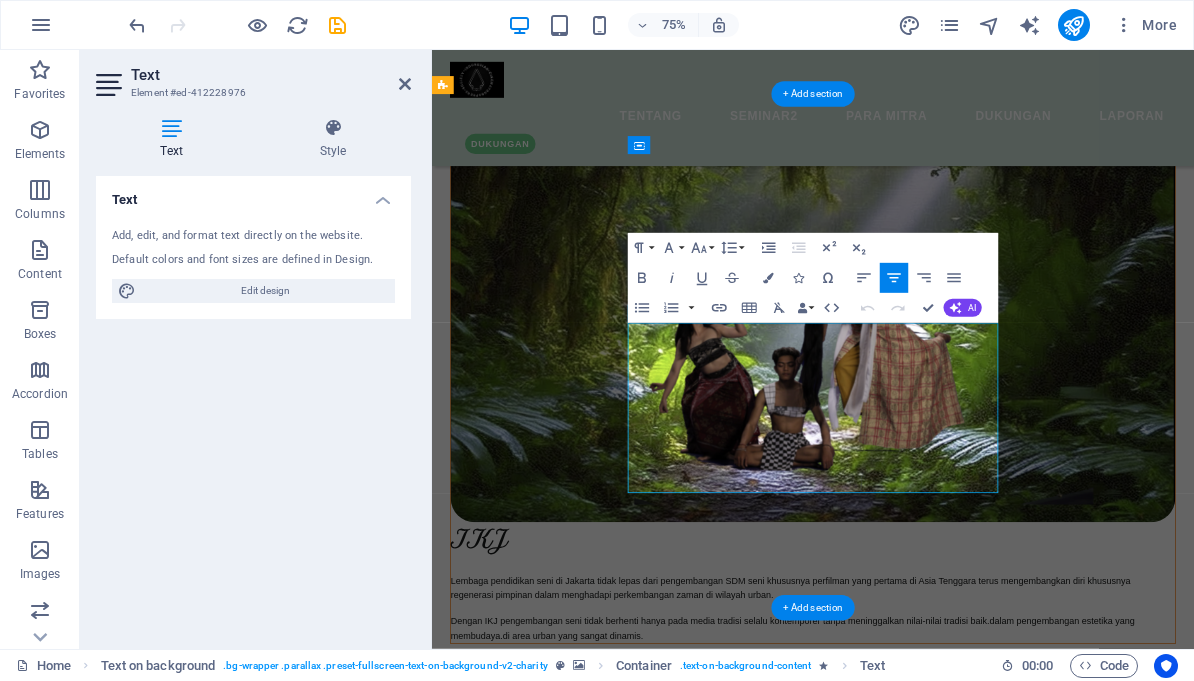 click on "di Indonesia tentu saja rasa terima kasih kami dapat mengajak para donatur dan lembaga yang ikut mendukung terselesaikannya karya ini." at bounding box center [1025, 13952] 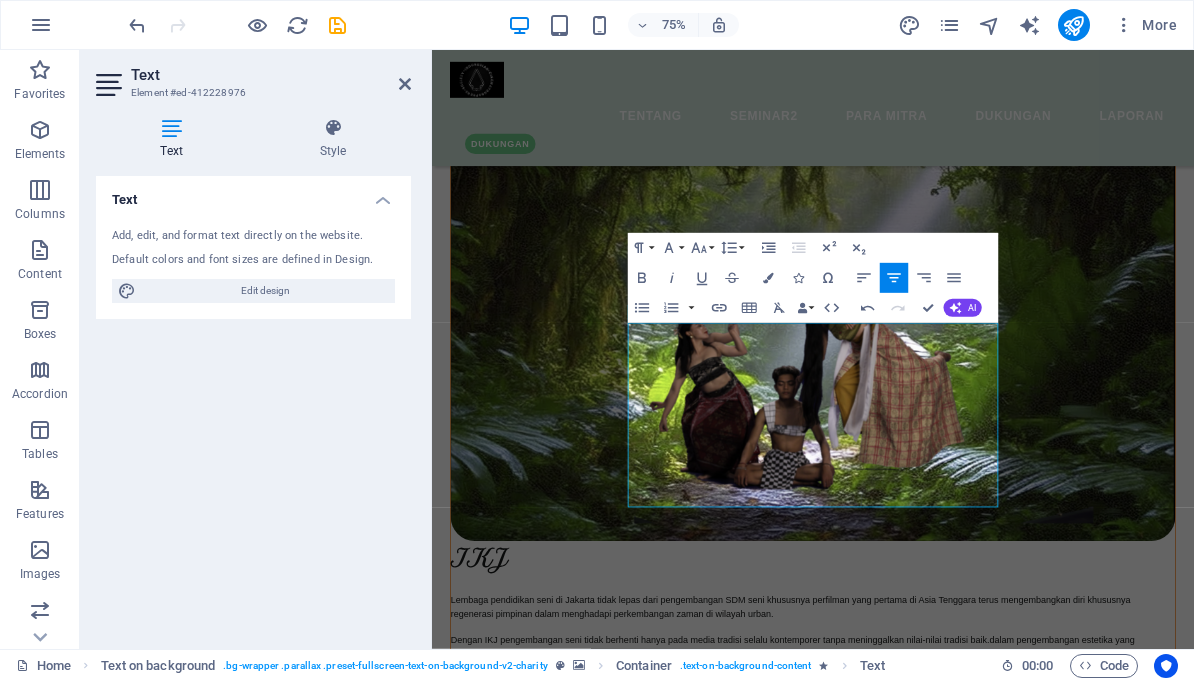 click at bounding box center (940, 13405) 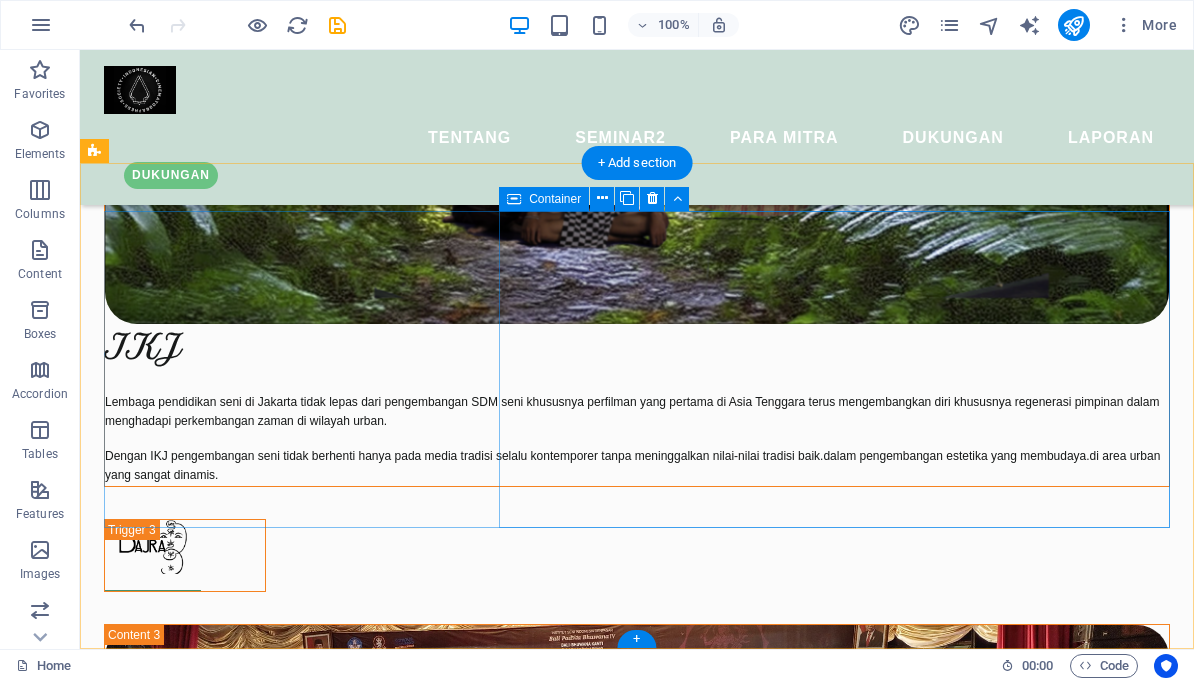 scroll, scrollTop: 11411, scrollLeft: 0, axis: vertical 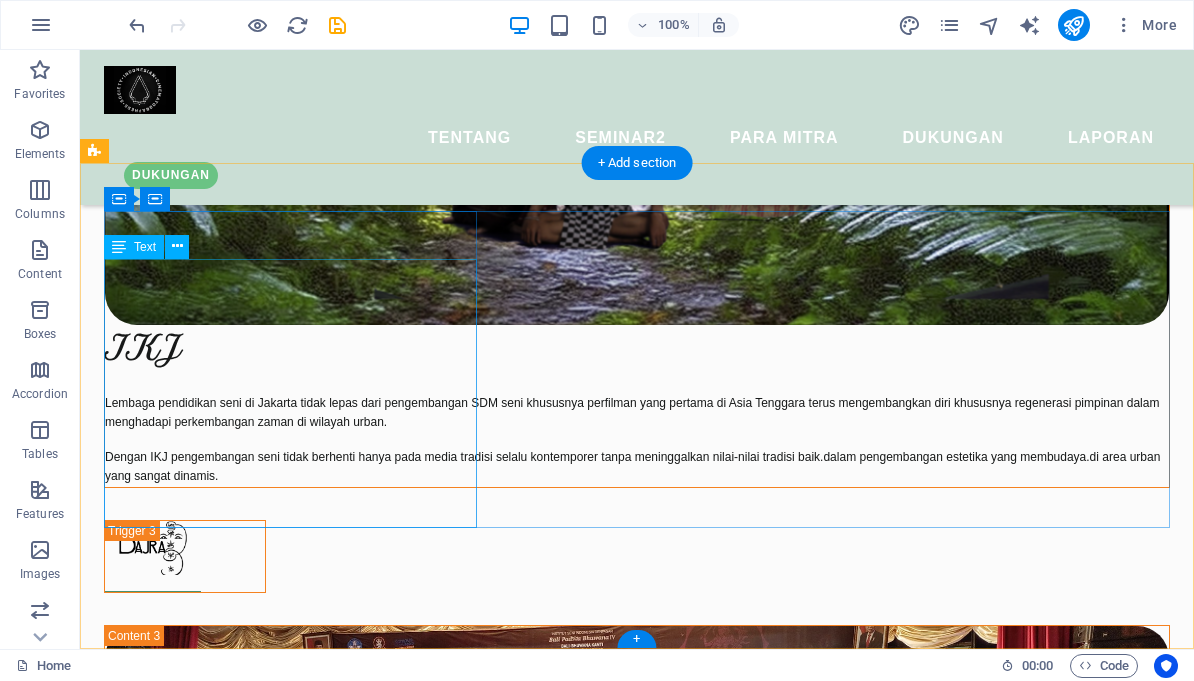 click on "Kontak person sponsorship  Vanesa Martida T.  +6285737495538 E.  vanesamartida@gmail.com Sekretariat ICS  +6282211113760  cp. Tanti DISCLAIMER** Jika berkenan, mohon mengisi DUKUNGAN walau dalam bentuk doa, supaya tercatat, dan setuju namanya dimasukan atau tidak dalam laporan sebagai hak keterbukaan informasi kami wajib publikasi laporan sebagai kewajiban akademik. Link Laporan detail perkembangan donasi pada email balasan jika sudah mengisi DUKUNGAN. Terima Kasih atas perhatiannya" at bounding box center [290, 15047] 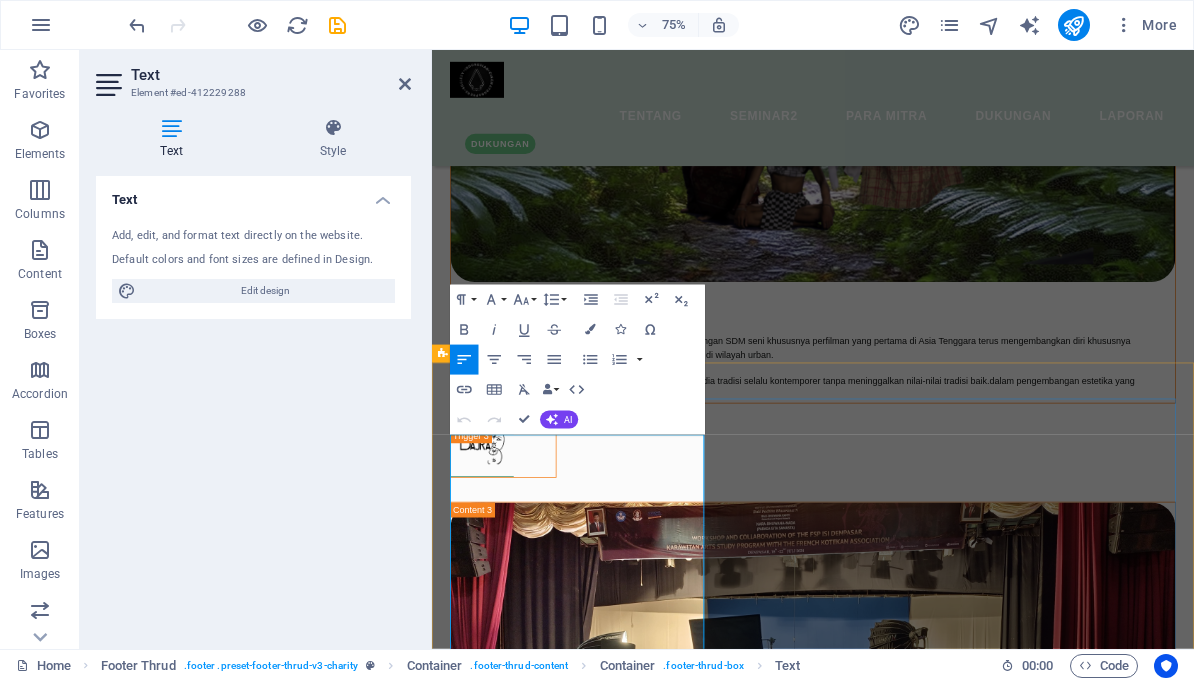 click on "Jika berkenan, mohon mengisi DUKUNGAN walau dalam bentuk doa, supaya tercatat, dan setuju namanya dimasukan atau tidak dalam laporan sebagai hak keterbukaan informasi kami wajib publikasi laporan sebagai kewajiban akademik. Link Laporan detail perkembangan donasi pada email balasan jika sudah mengisi DUKUNGAN. Terima Kasih atas perhatiannya" at bounding box center [617, 14320] 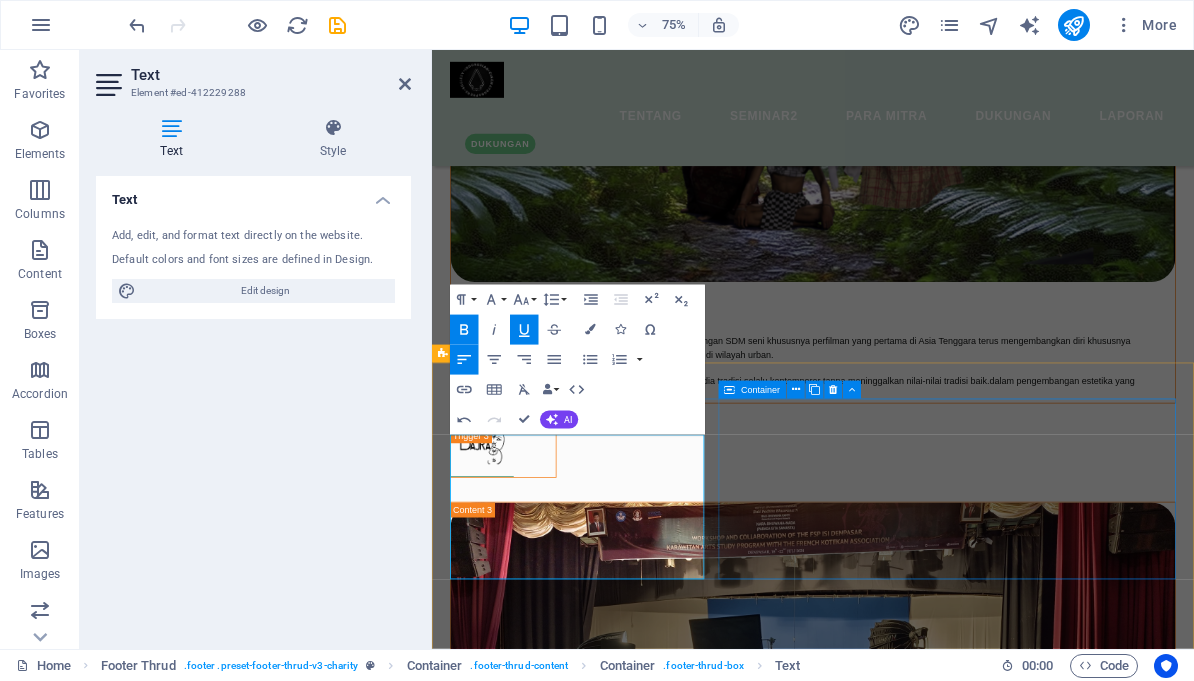 click on "email phone Tentang Para Mitra Dukungan LAPORAN" at bounding box center [761, 14569] 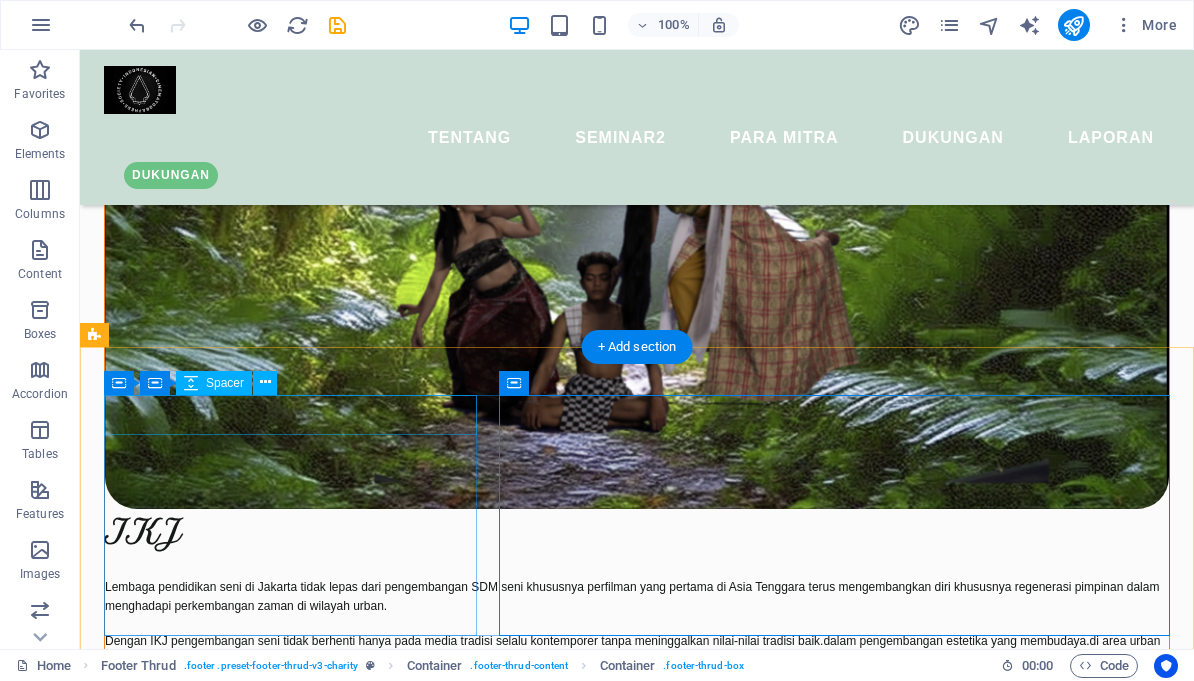 click at bounding box center (290, 15076) 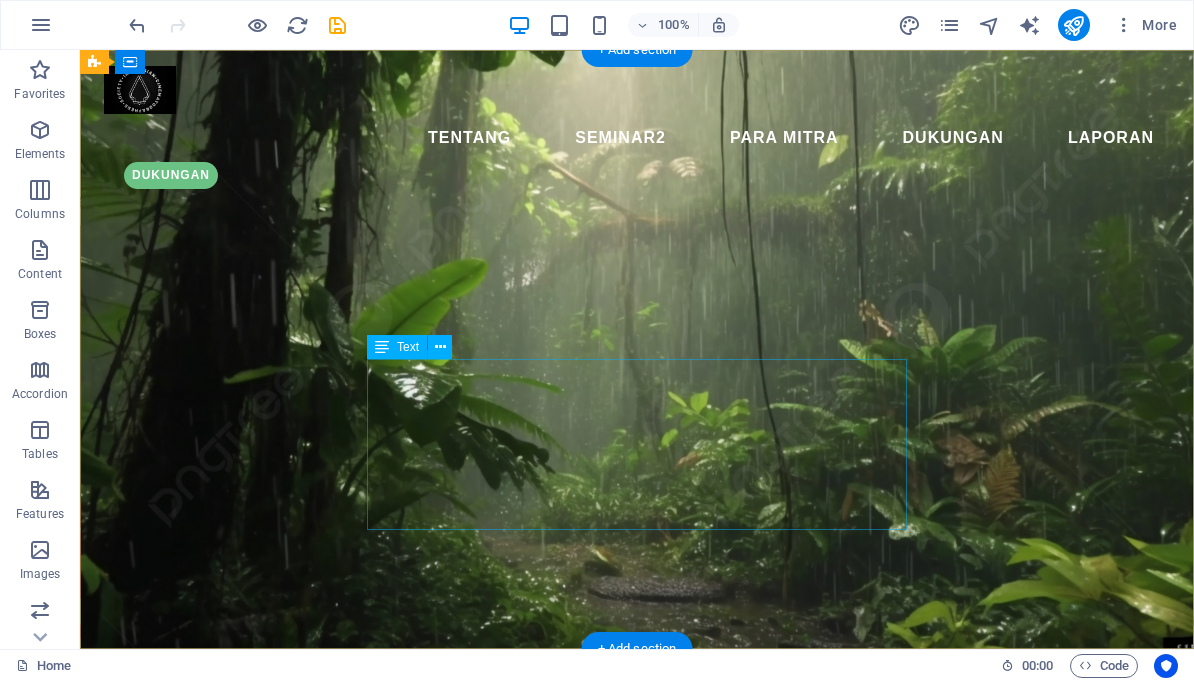 scroll, scrollTop: 0, scrollLeft: 0, axis: both 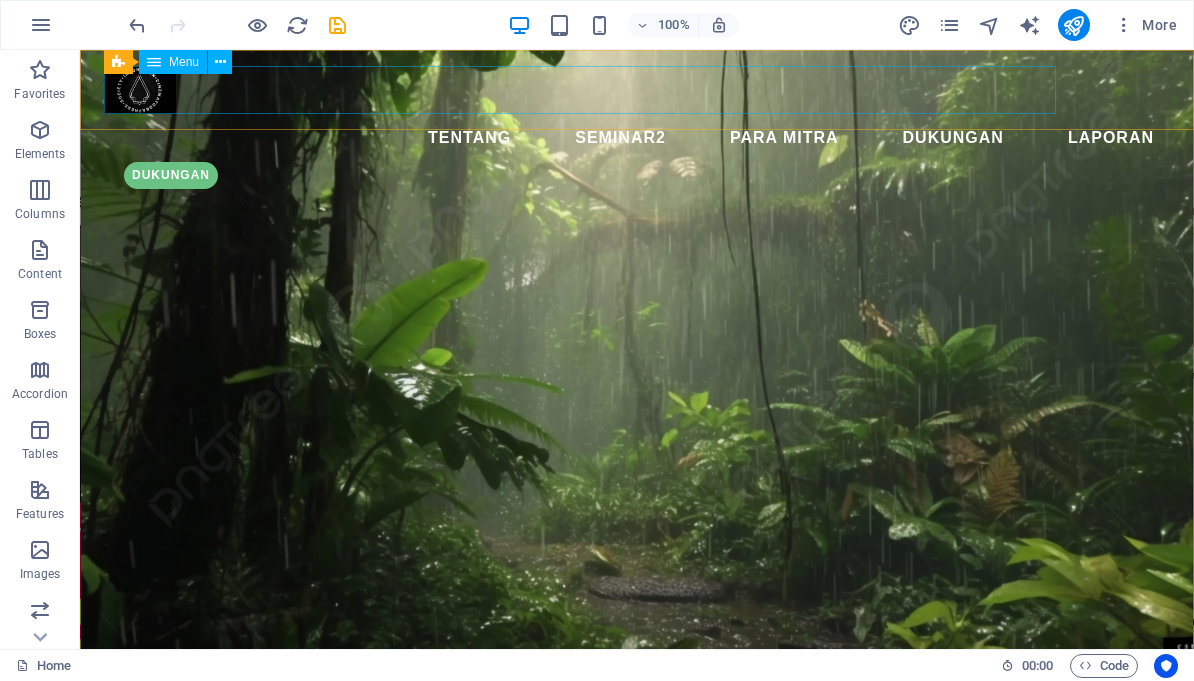 click on "Tentang SEMINAR2 Para Mitra Dukungan LAPORAN" at bounding box center [637, 138] 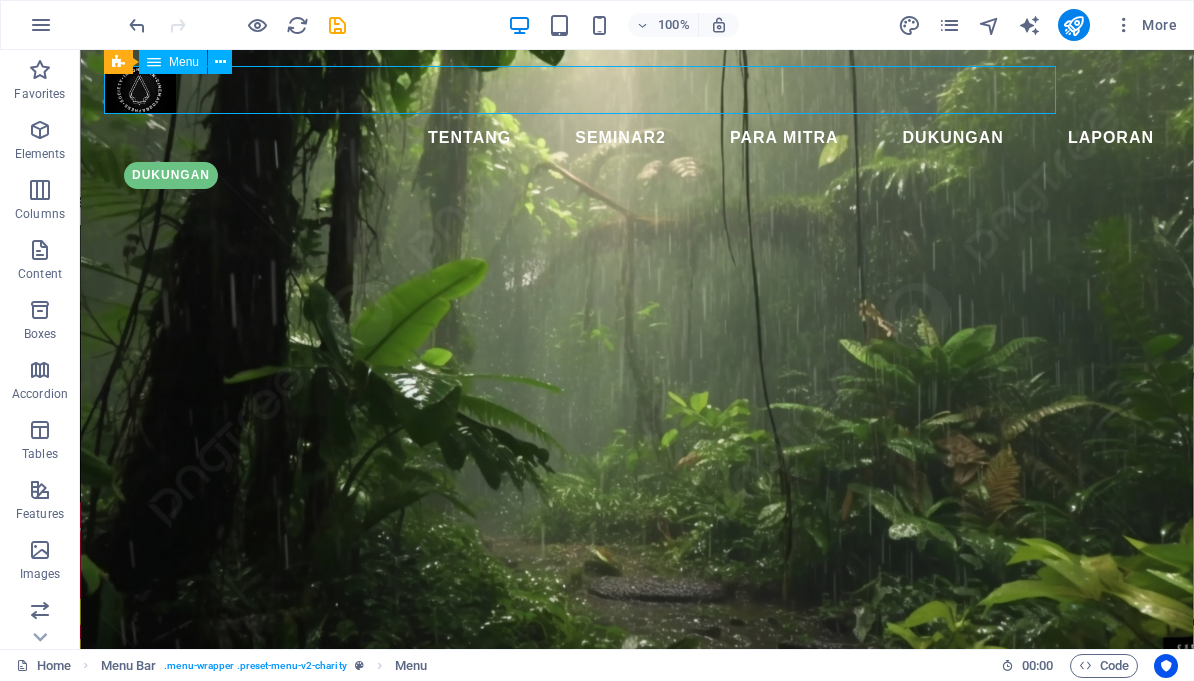 click on "Tentang SEMINAR2 Para Mitra Dukungan LAPORAN" at bounding box center (637, 138) 